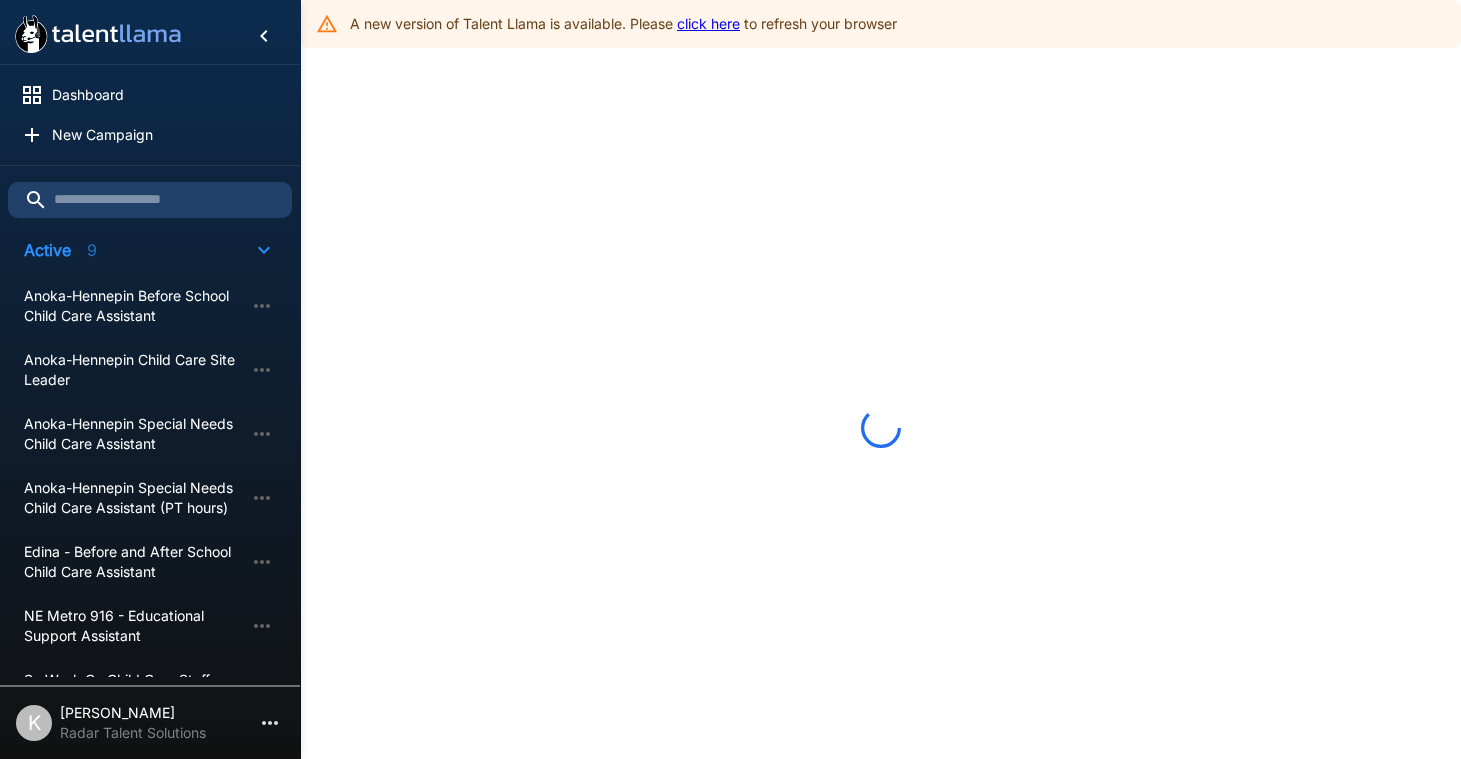 scroll, scrollTop: 0, scrollLeft: 0, axis: both 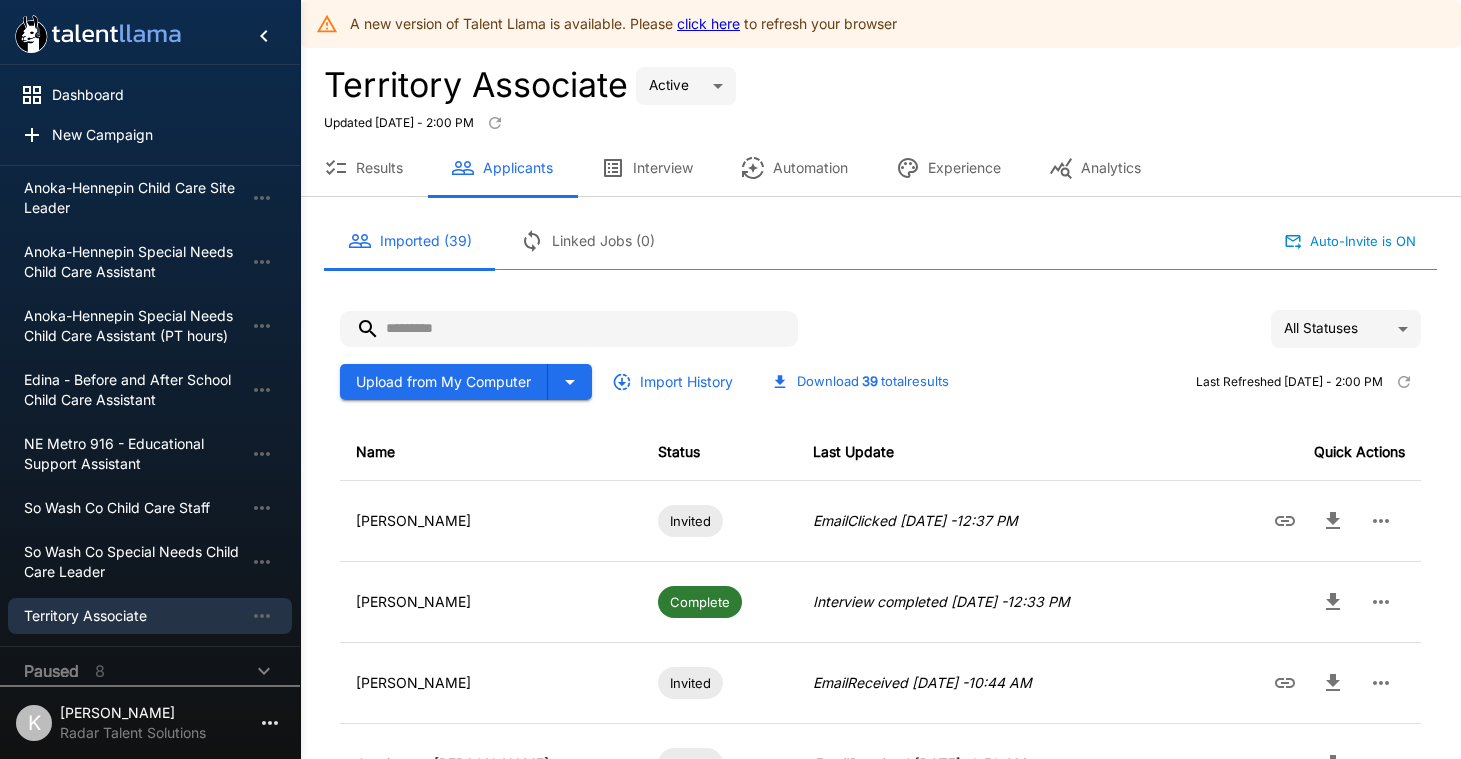 click on "click here" at bounding box center [708, 23] 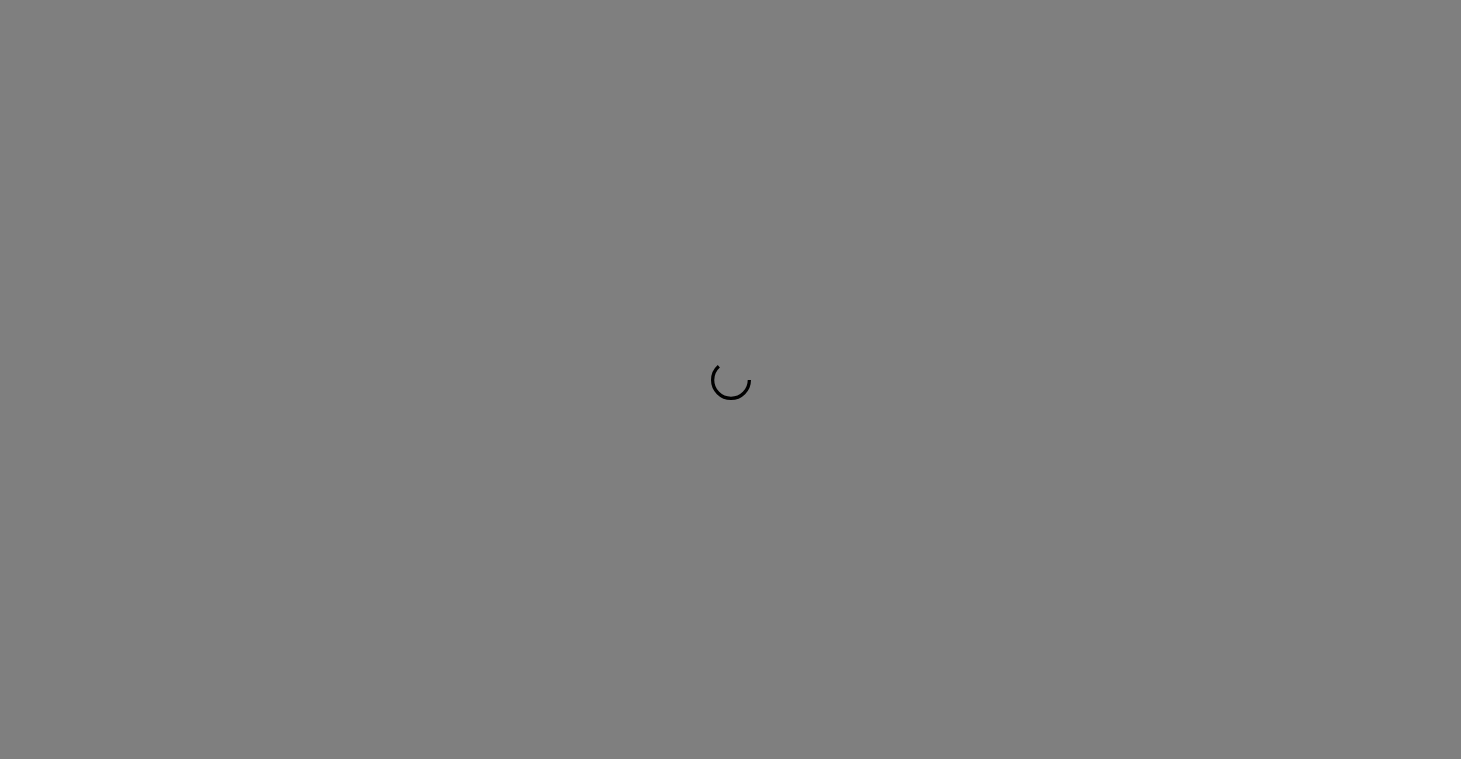 scroll, scrollTop: 0, scrollLeft: 0, axis: both 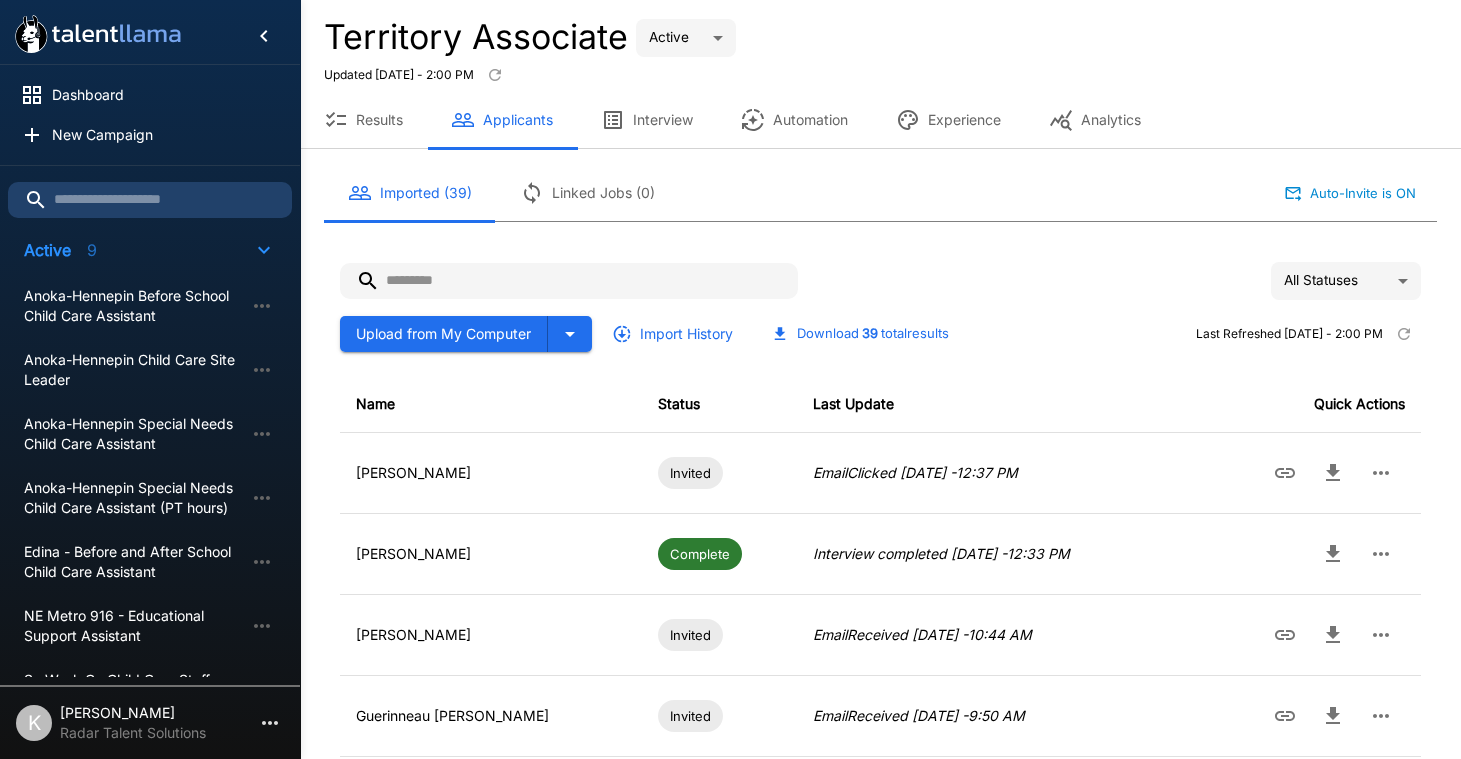 click on "Results" at bounding box center (363, 120) 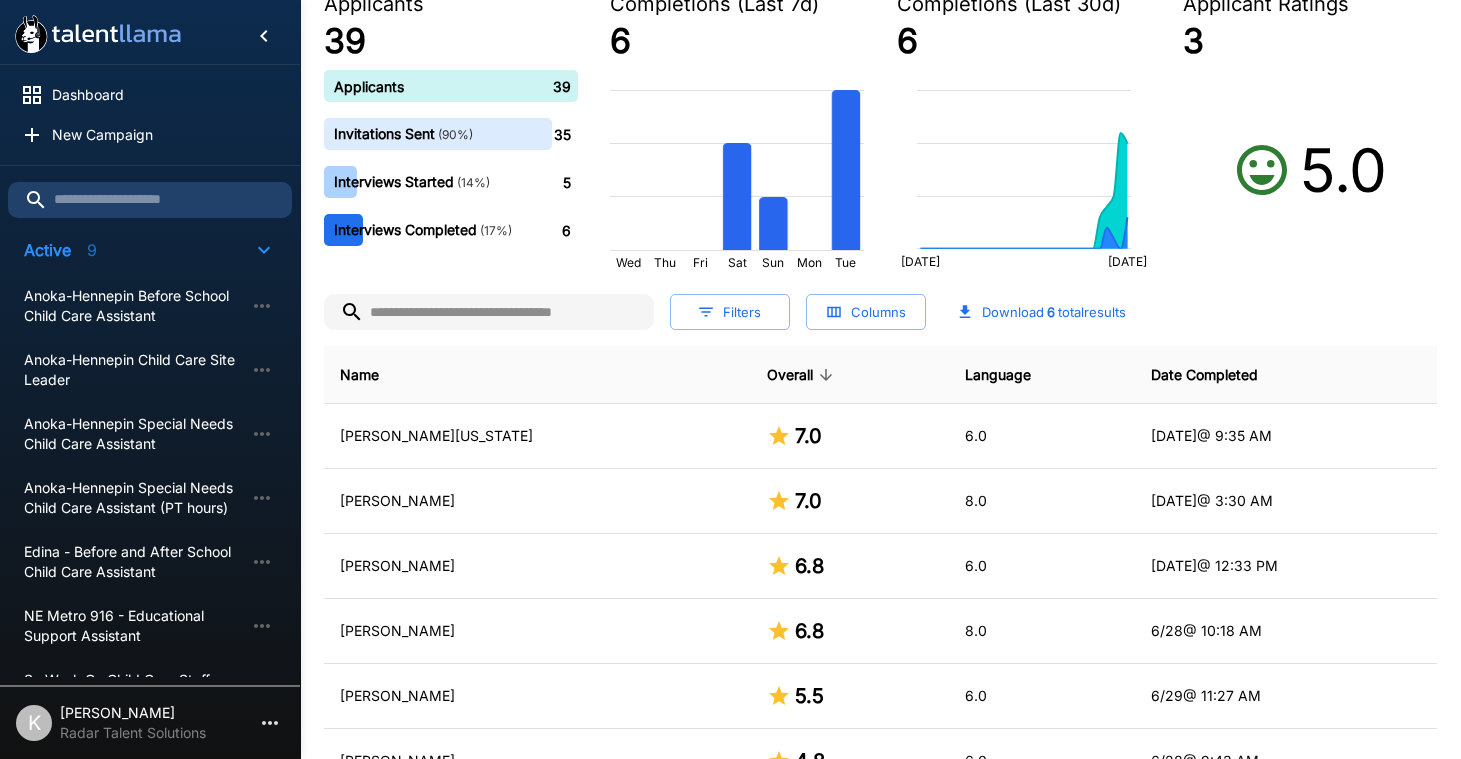 scroll, scrollTop: 202, scrollLeft: 0, axis: vertical 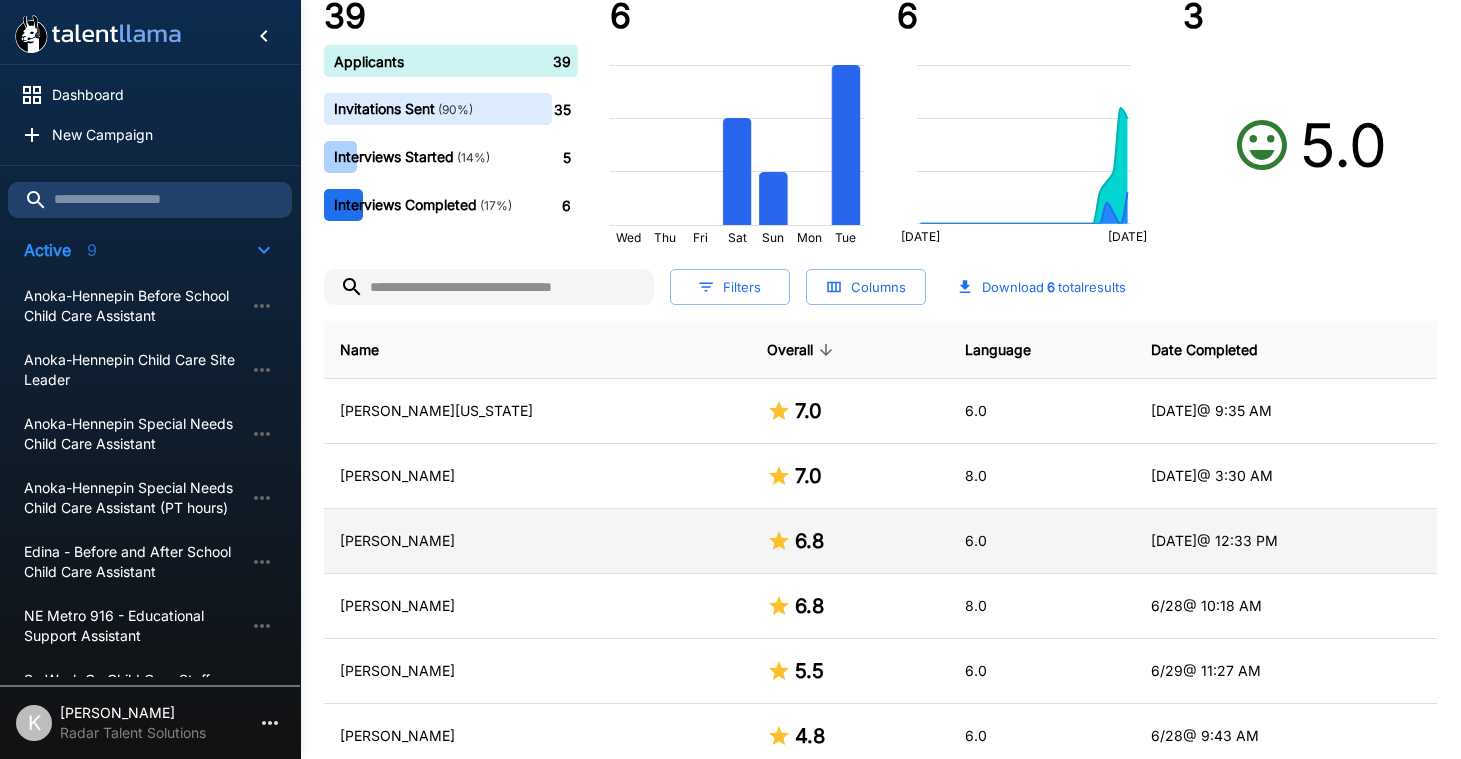click on "[PERSON_NAME]" at bounding box center [537, 541] 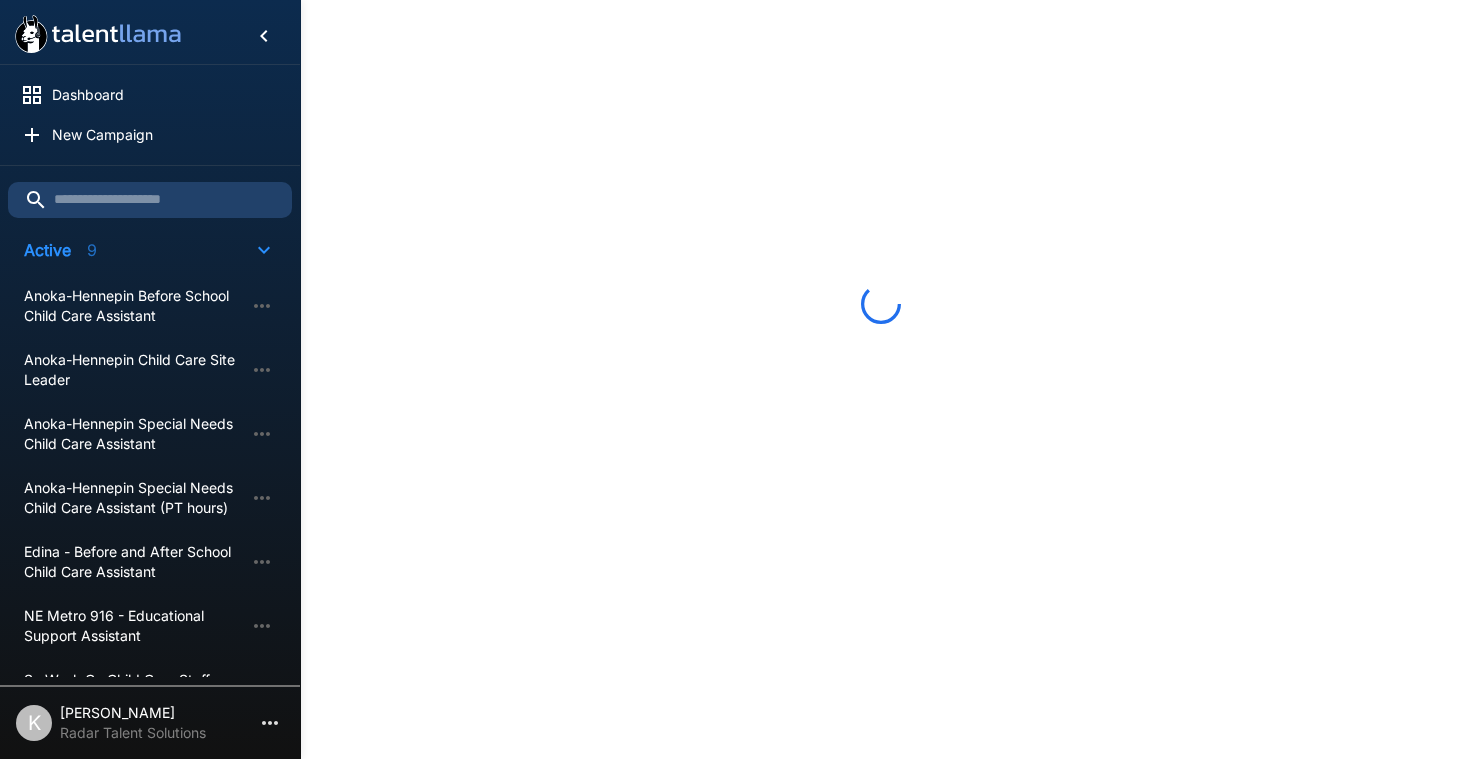 scroll, scrollTop: 0, scrollLeft: 0, axis: both 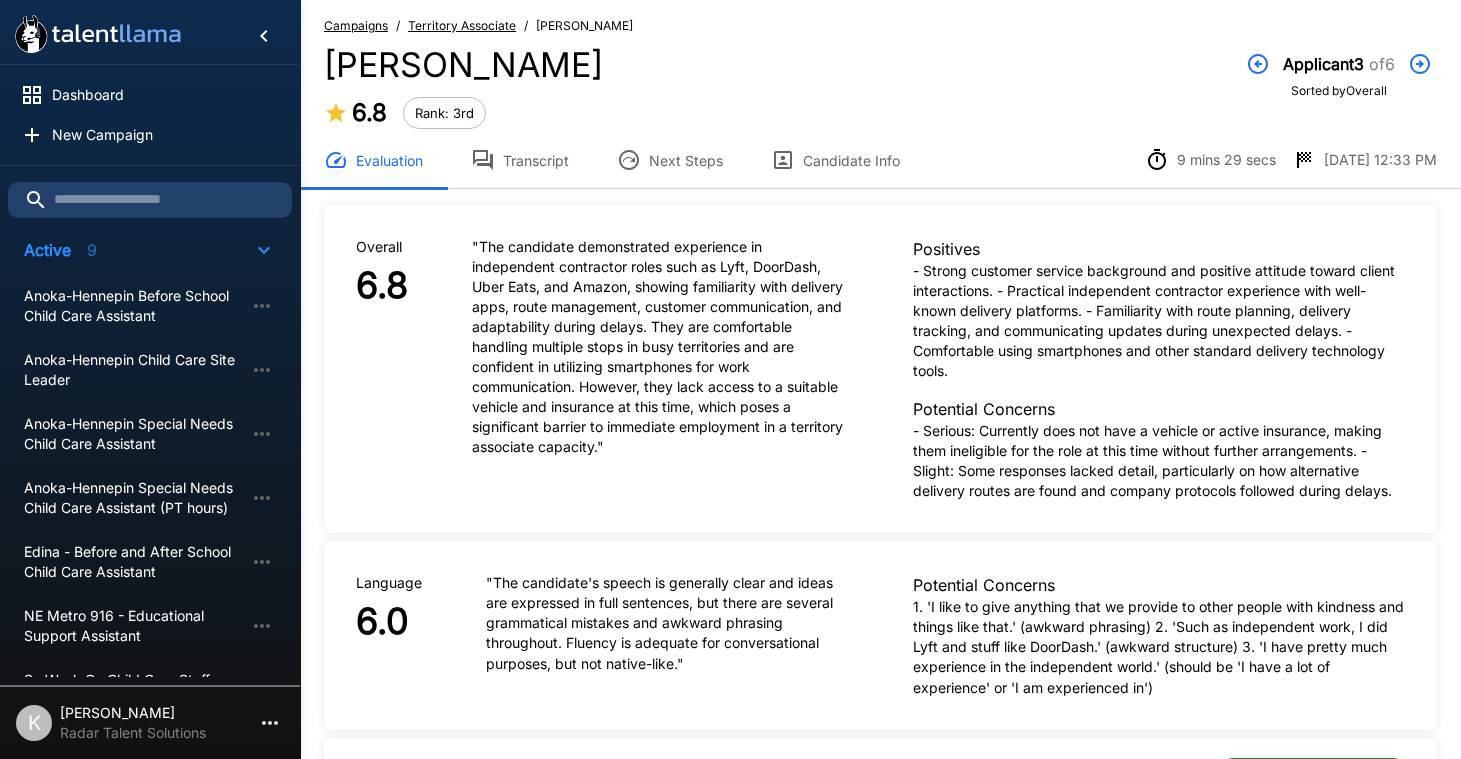 click on "Transcript" at bounding box center [520, 160] 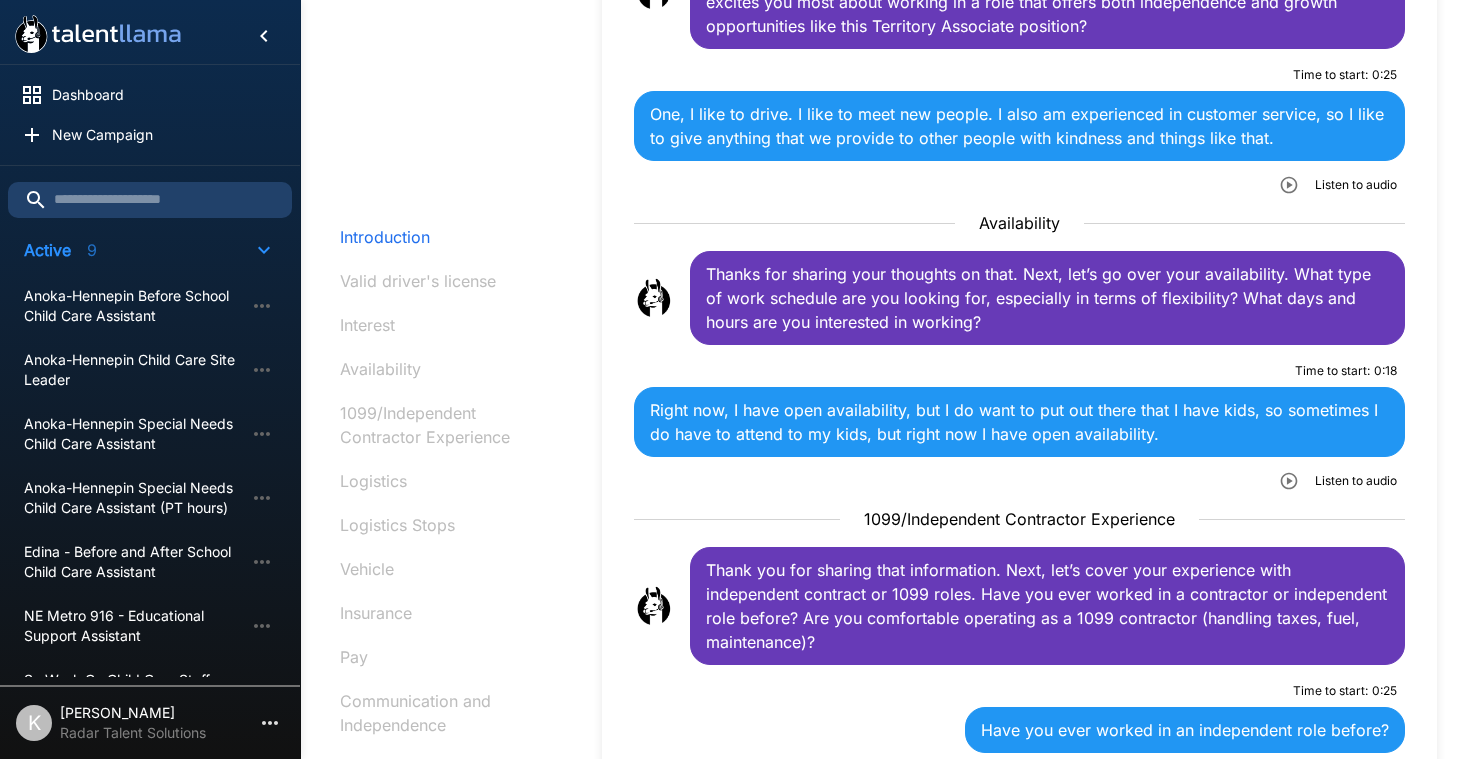 scroll, scrollTop: 871, scrollLeft: 0, axis: vertical 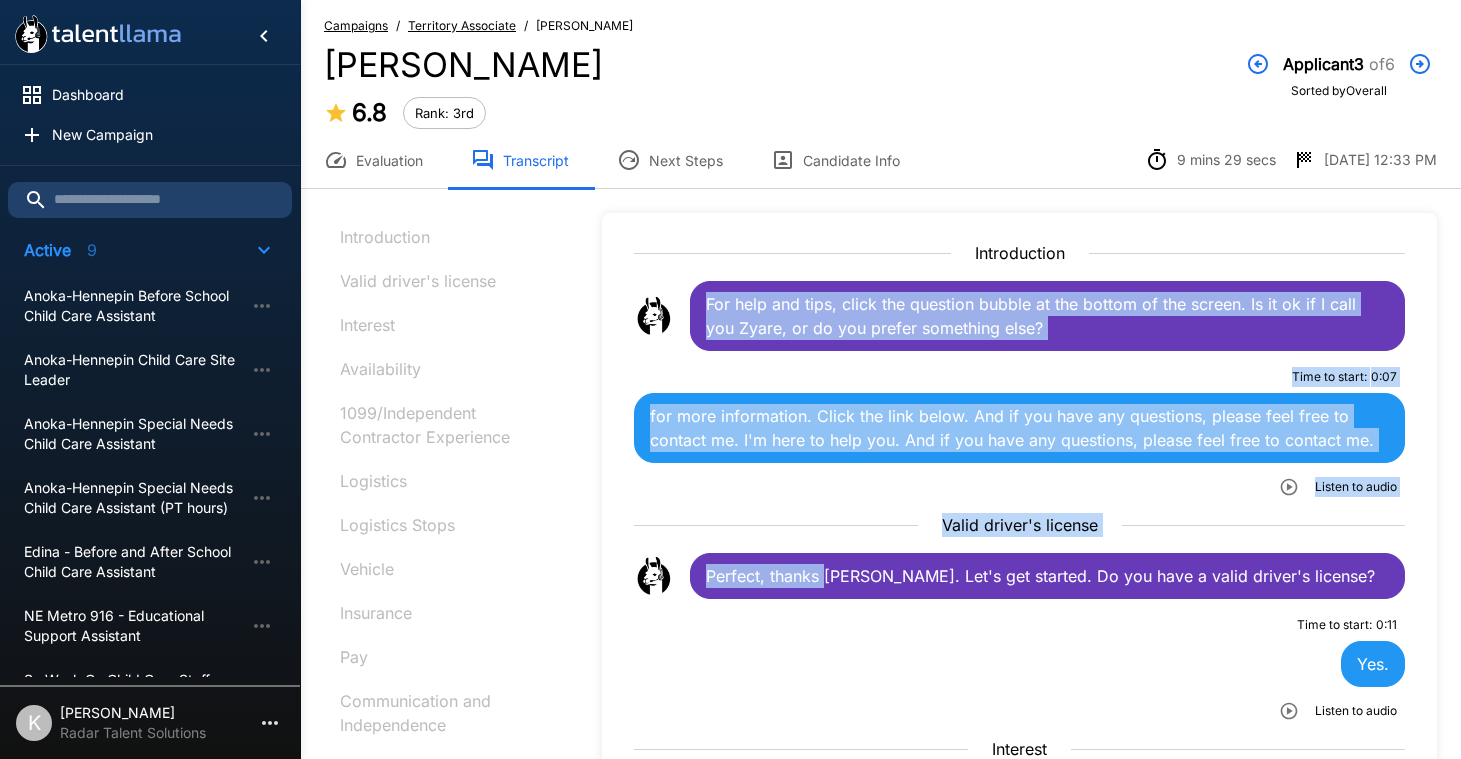 drag, startPoint x: 708, startPoint y: 304, endPoint x: 823, endPoint y: 576, distance: 295.3117 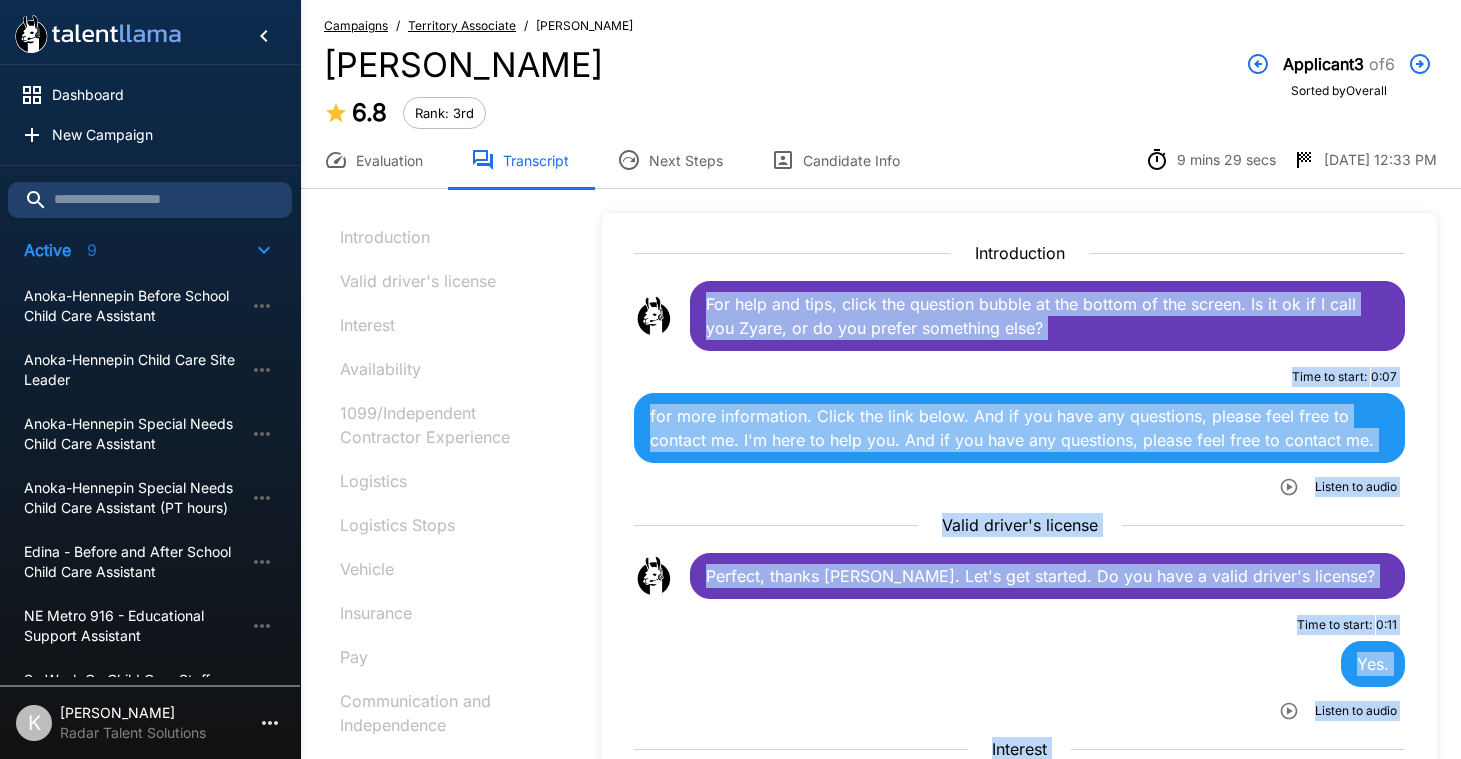 scroll, scrollTop: 420, scrollLeft: 0, axis: vertical 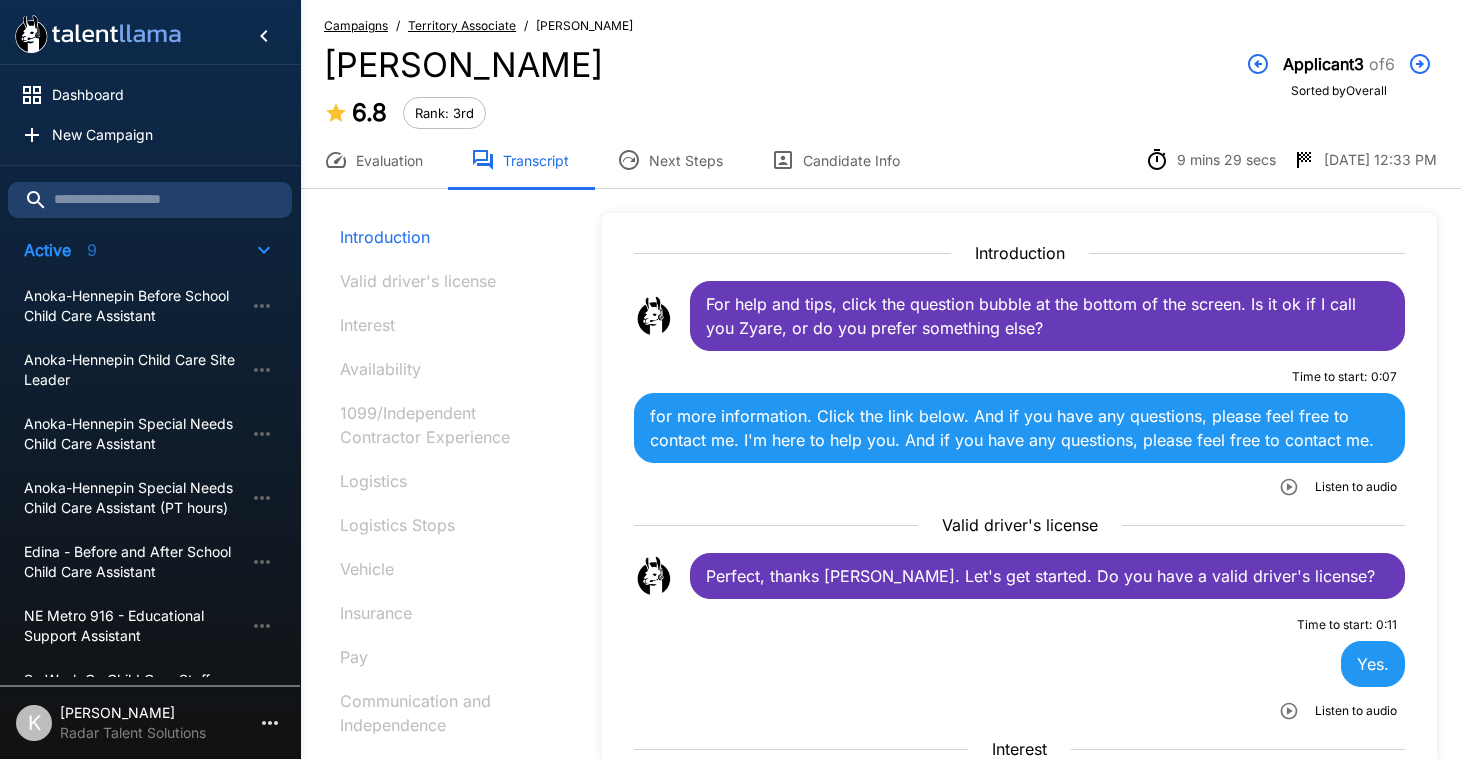 click on "Territory Associate" at bounding box center [462, 25] 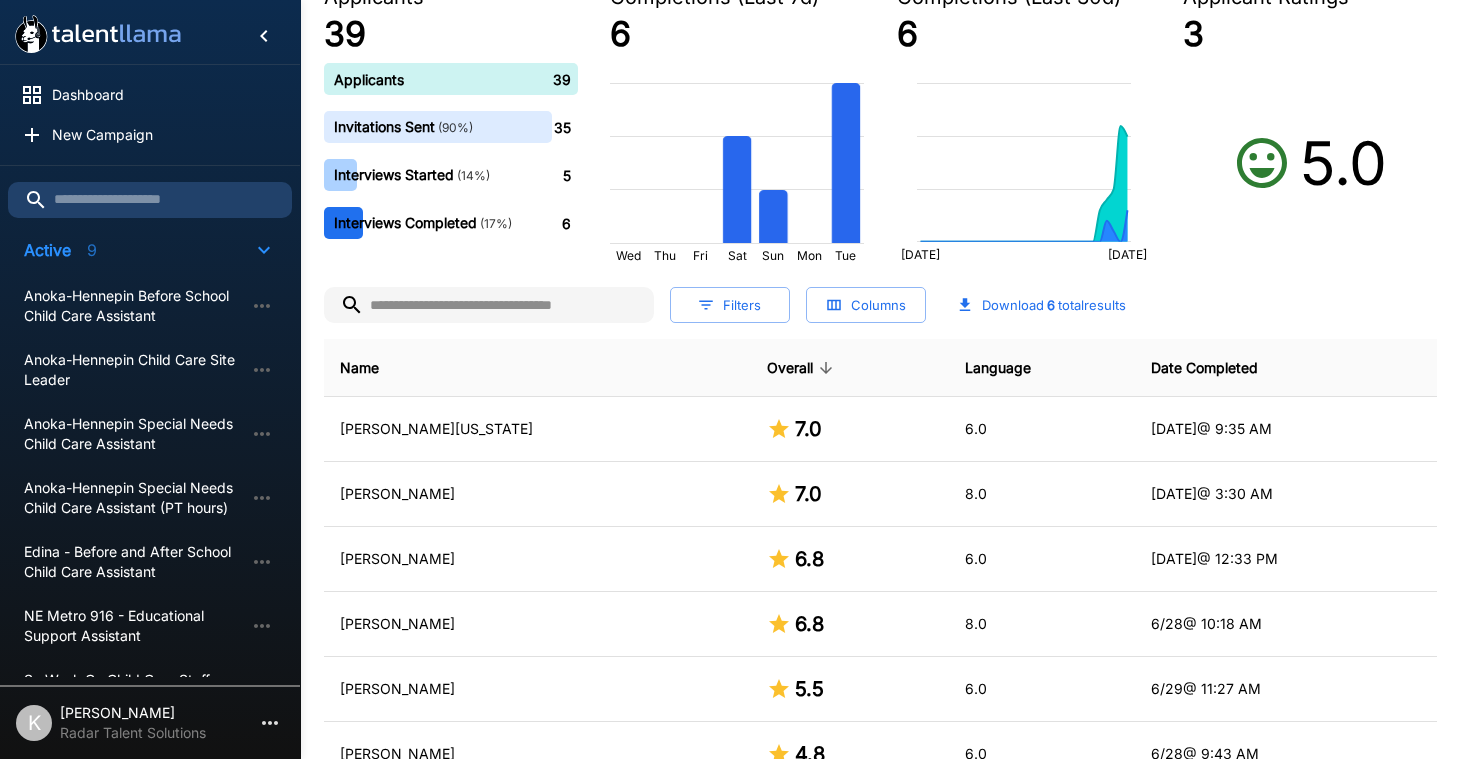 scroll, scrollTop: 354, scrollLeft: 0, axis: vertical 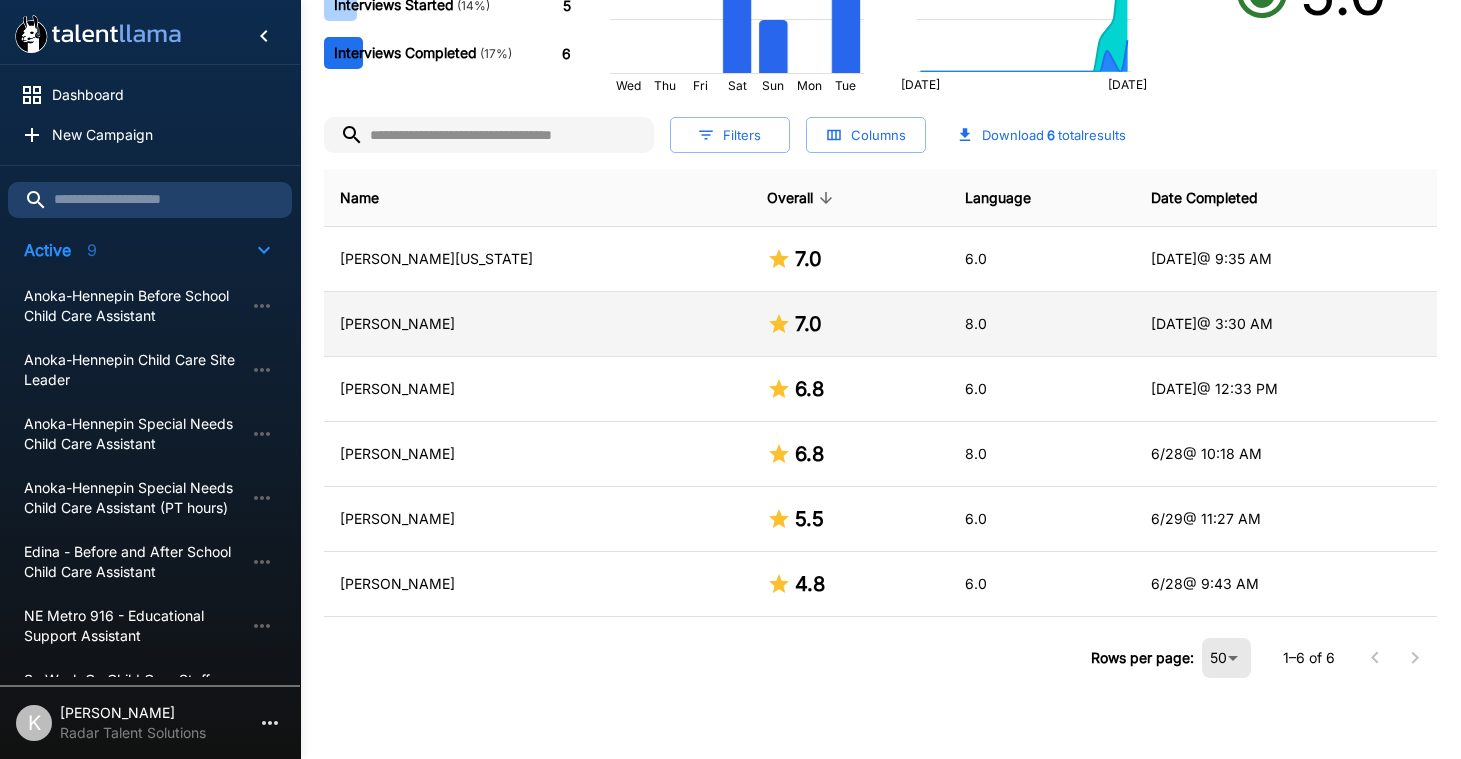 click on "[PERSON_NAME]" at bounding box center [537, 324] 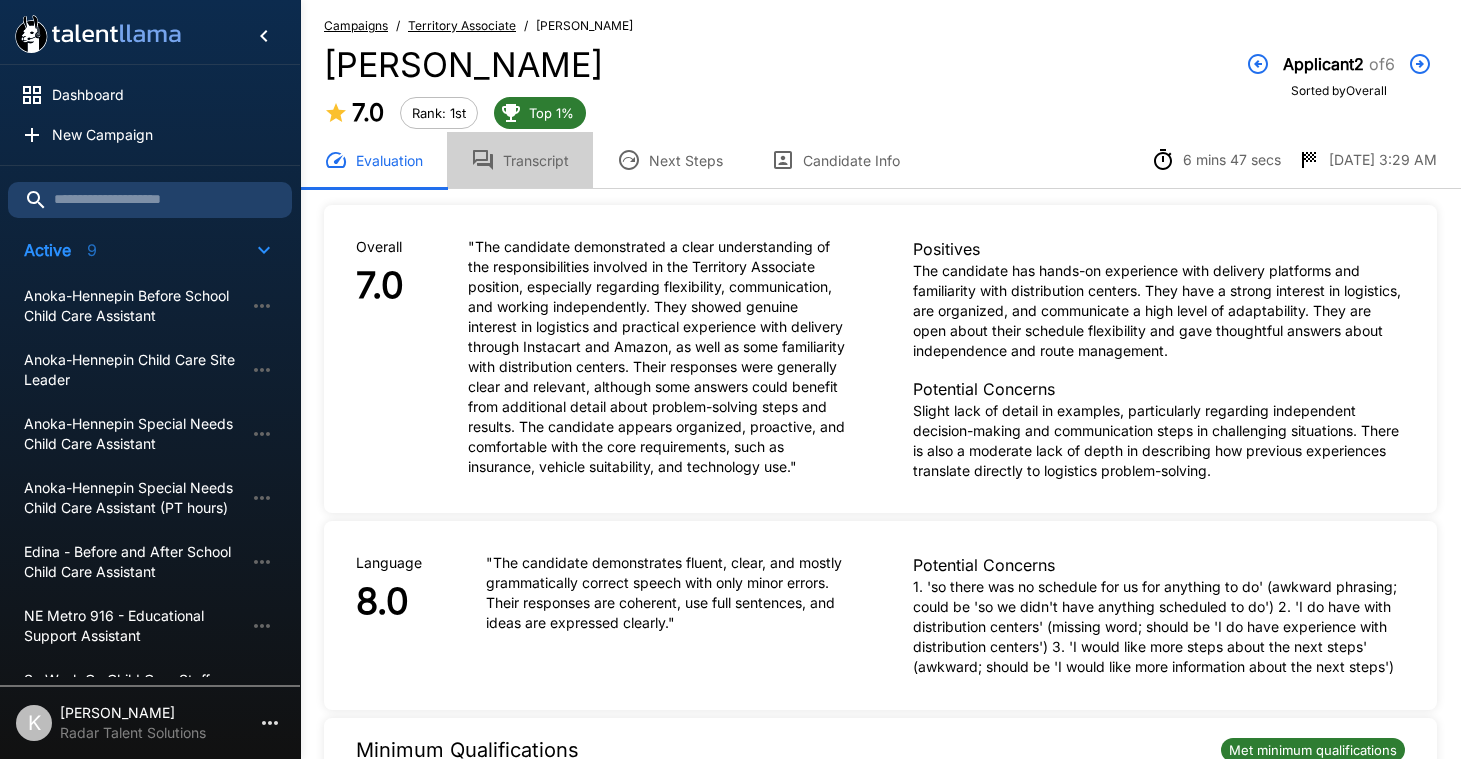 click on "Transcript" at bounding box center (520, 160) 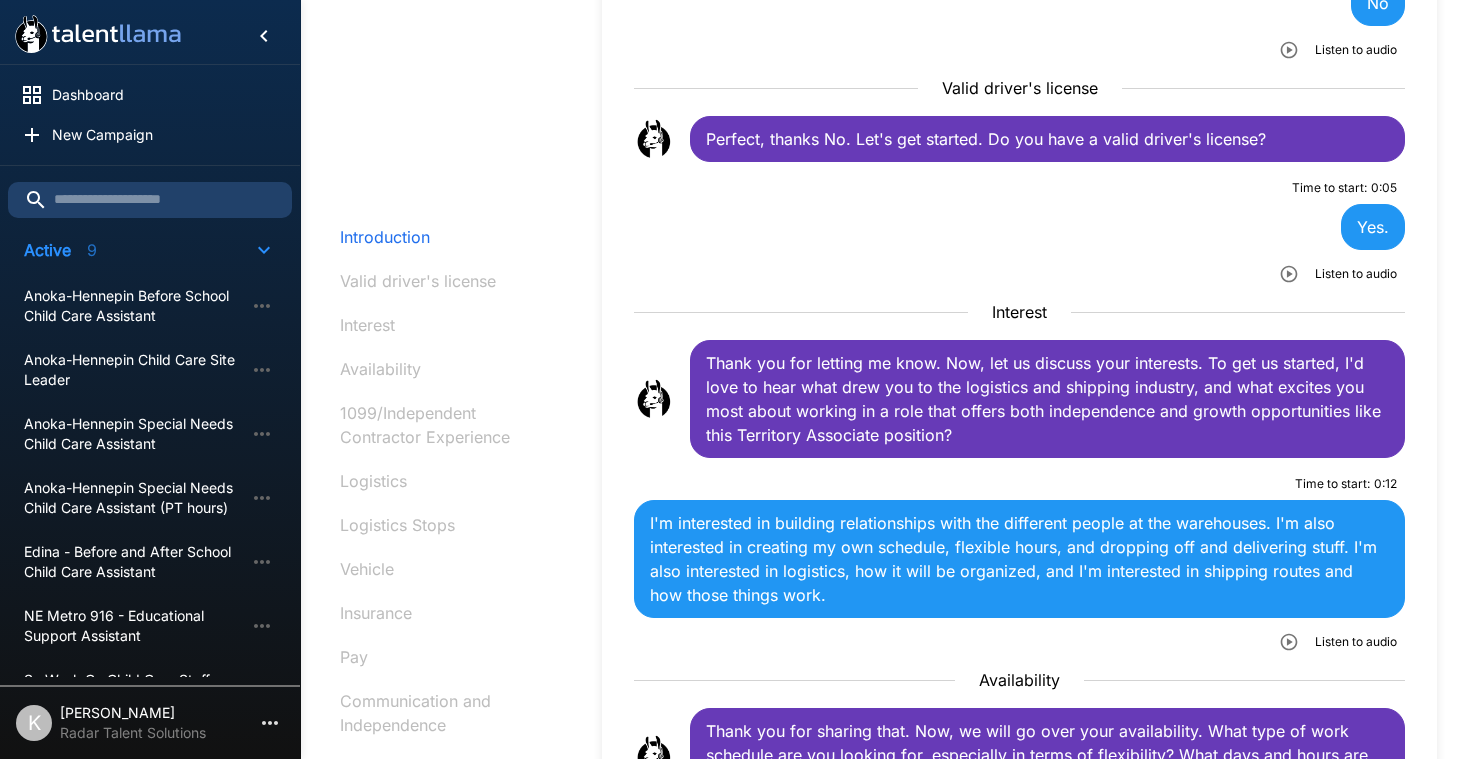 scroll, scrollTop: 457, scrollLeft: 0, axis: vertical 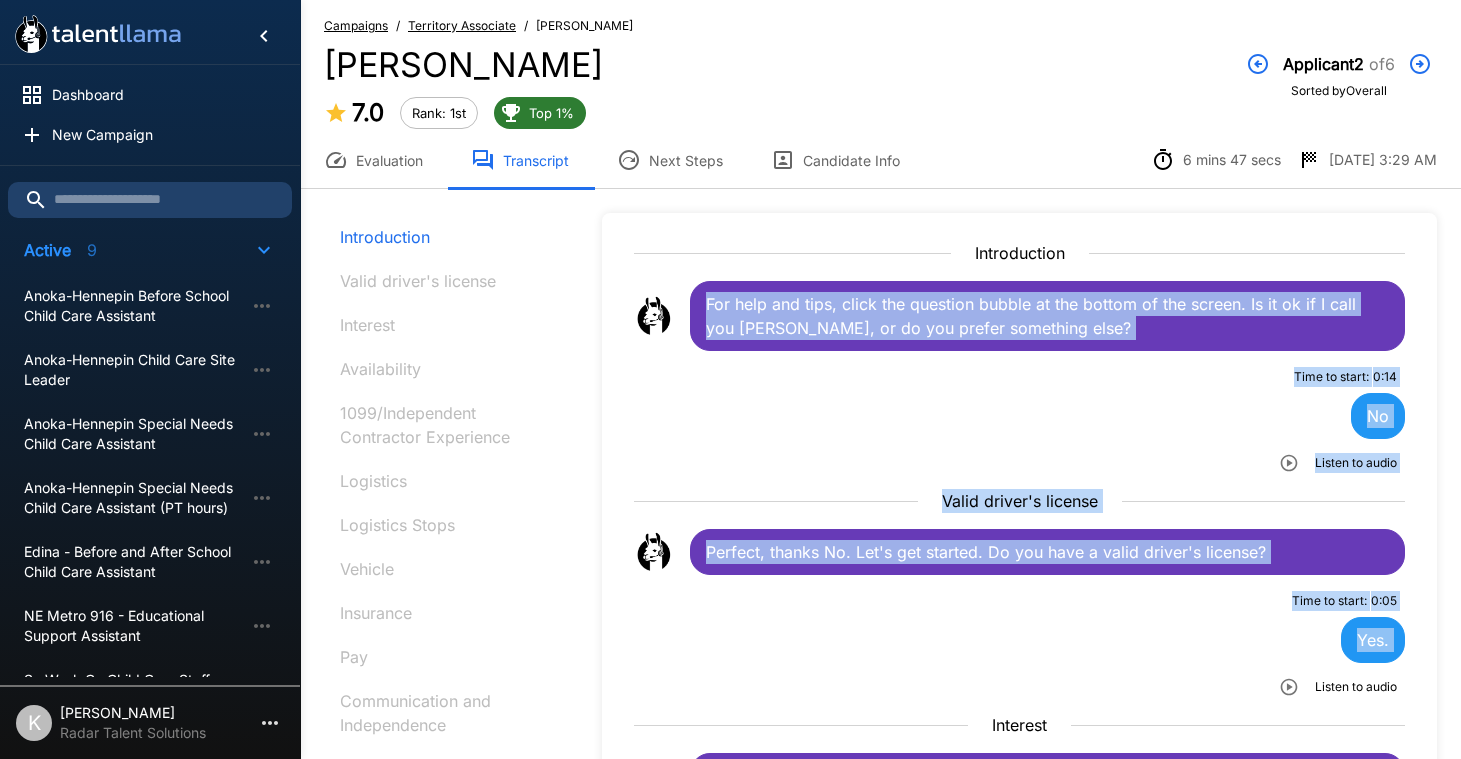 drag, startPoint x: 710, startPoint y: 300, endPoint x: 996, endPoint y: 597, distance: 412.31662 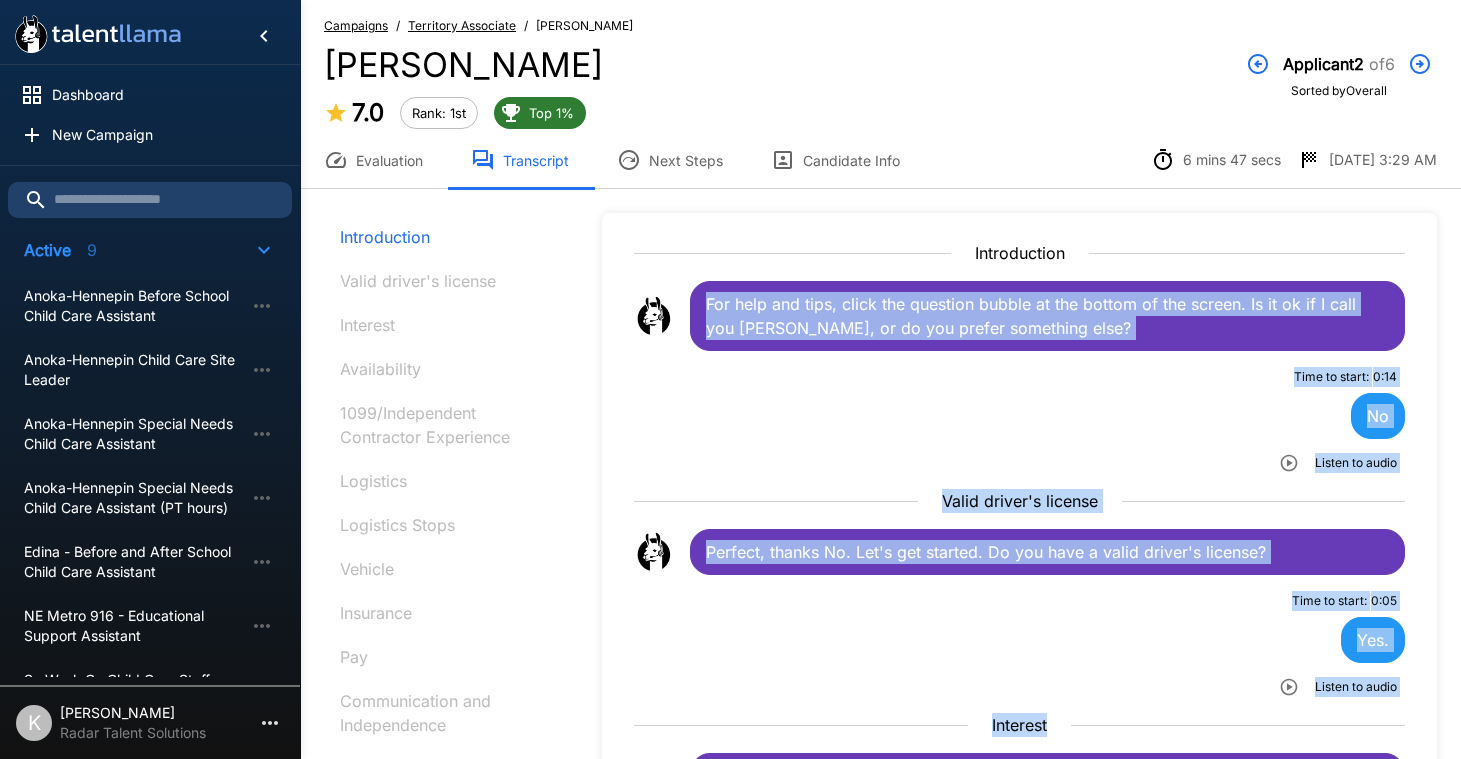 scroll, scrollTop: 396, scrollLeft: 0, axis: vertical 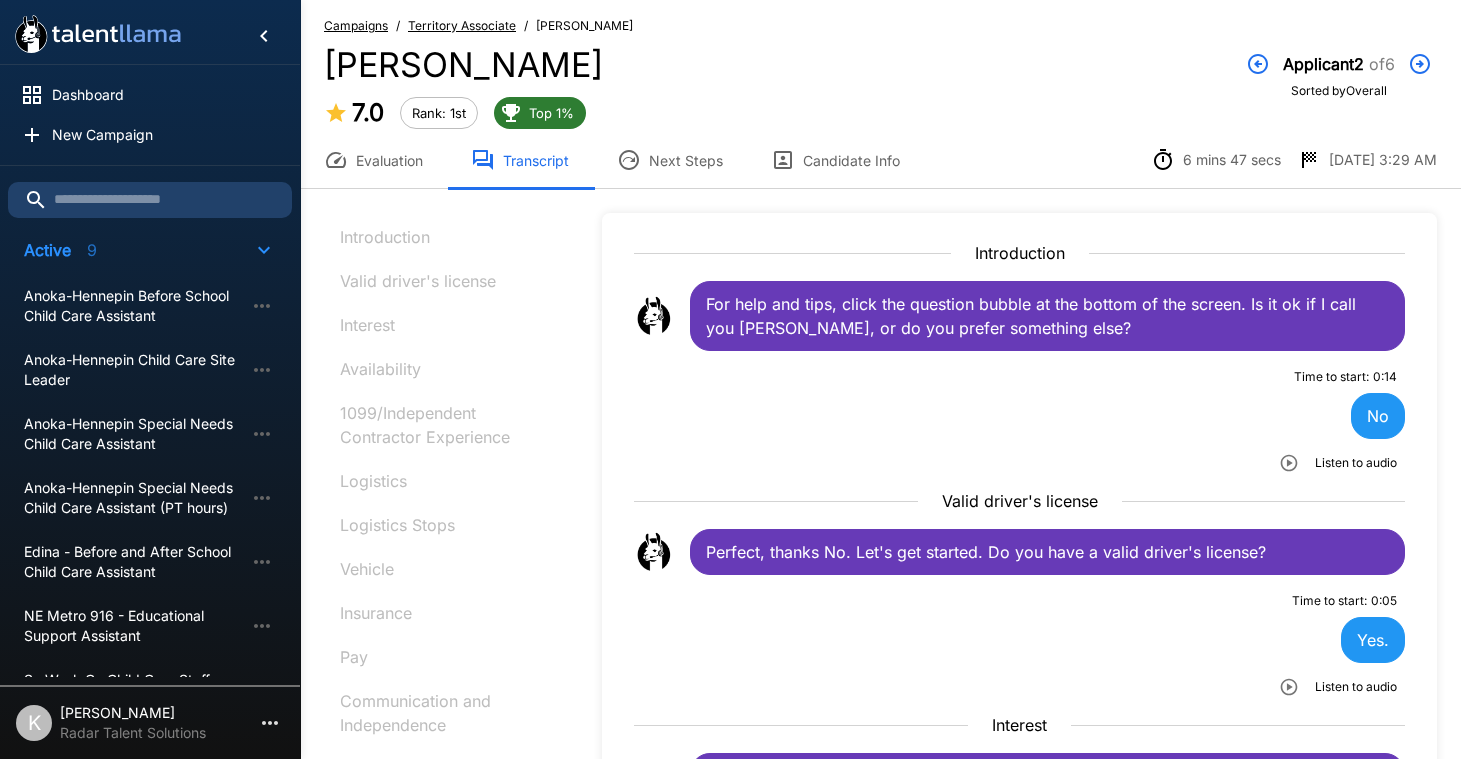 click on "Territory Associate" at bounding box center [462, 25] 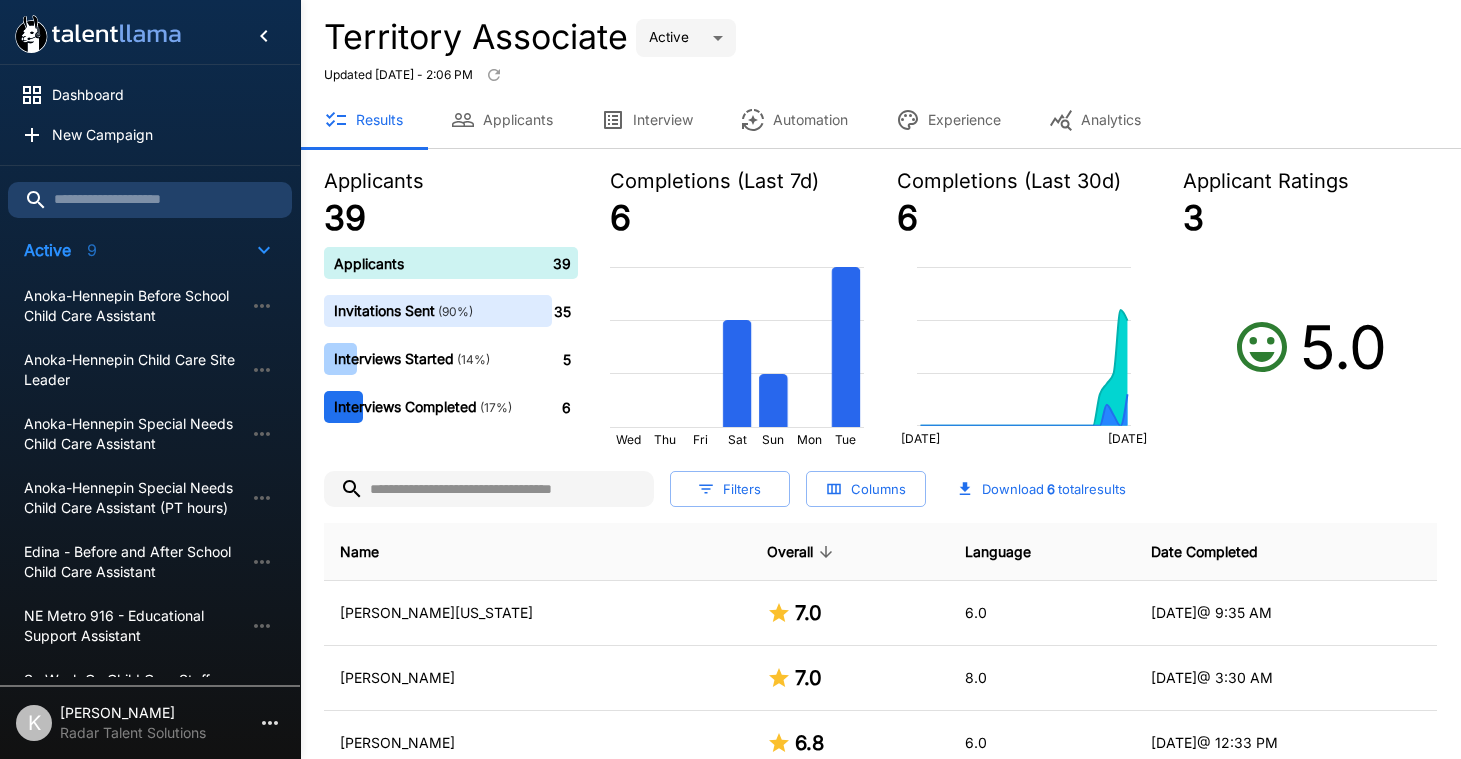 click on "Interview" at bounding box center [647, 120] 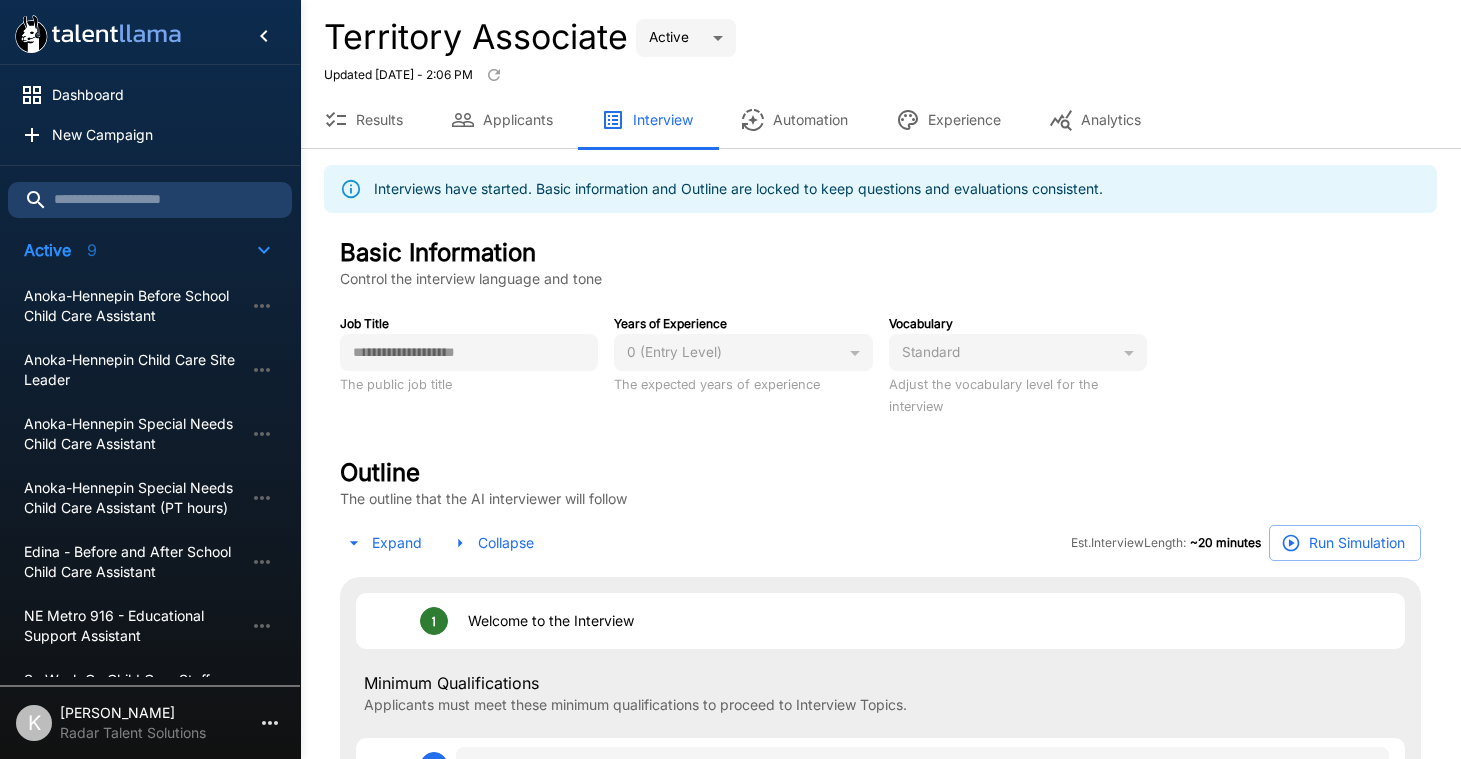 type on "*" 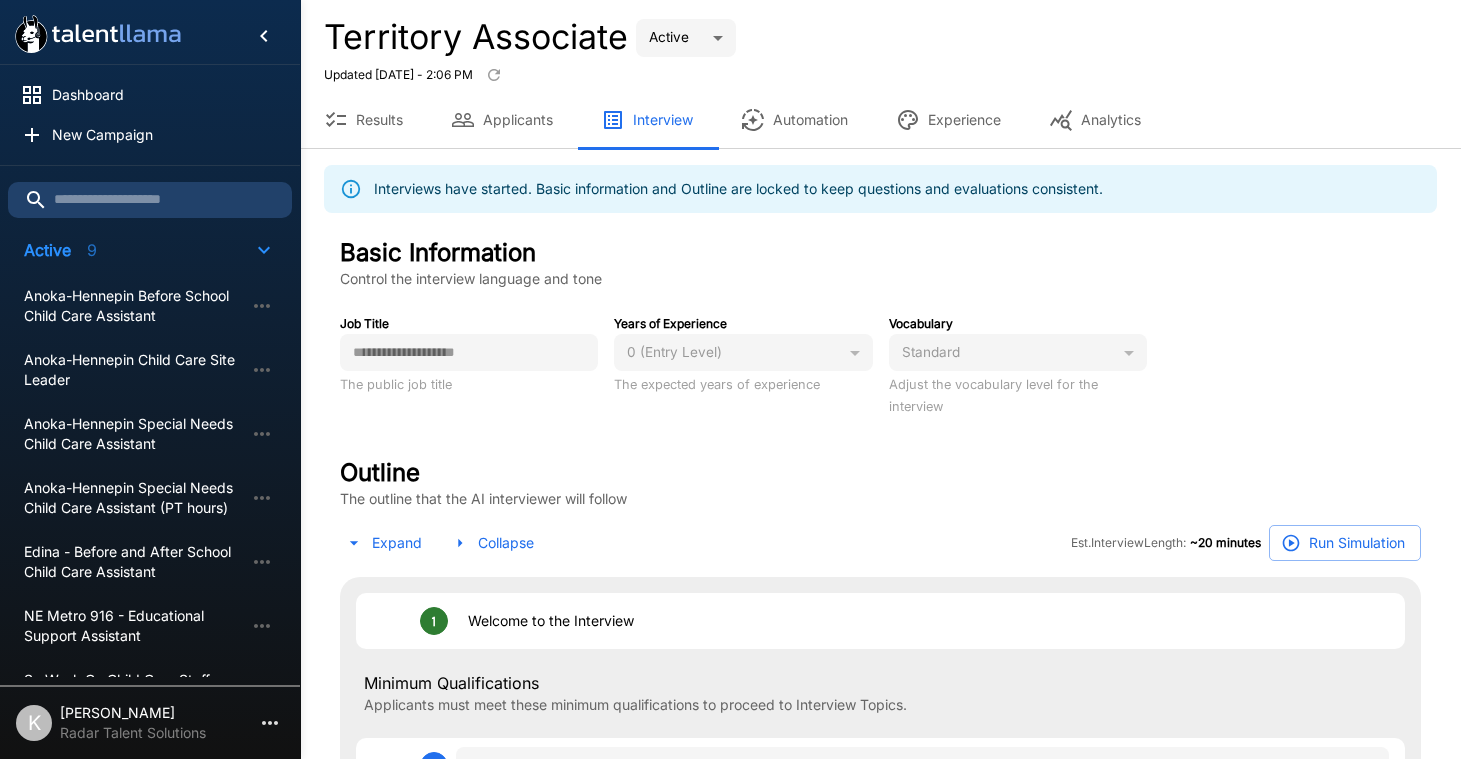 type on "*" 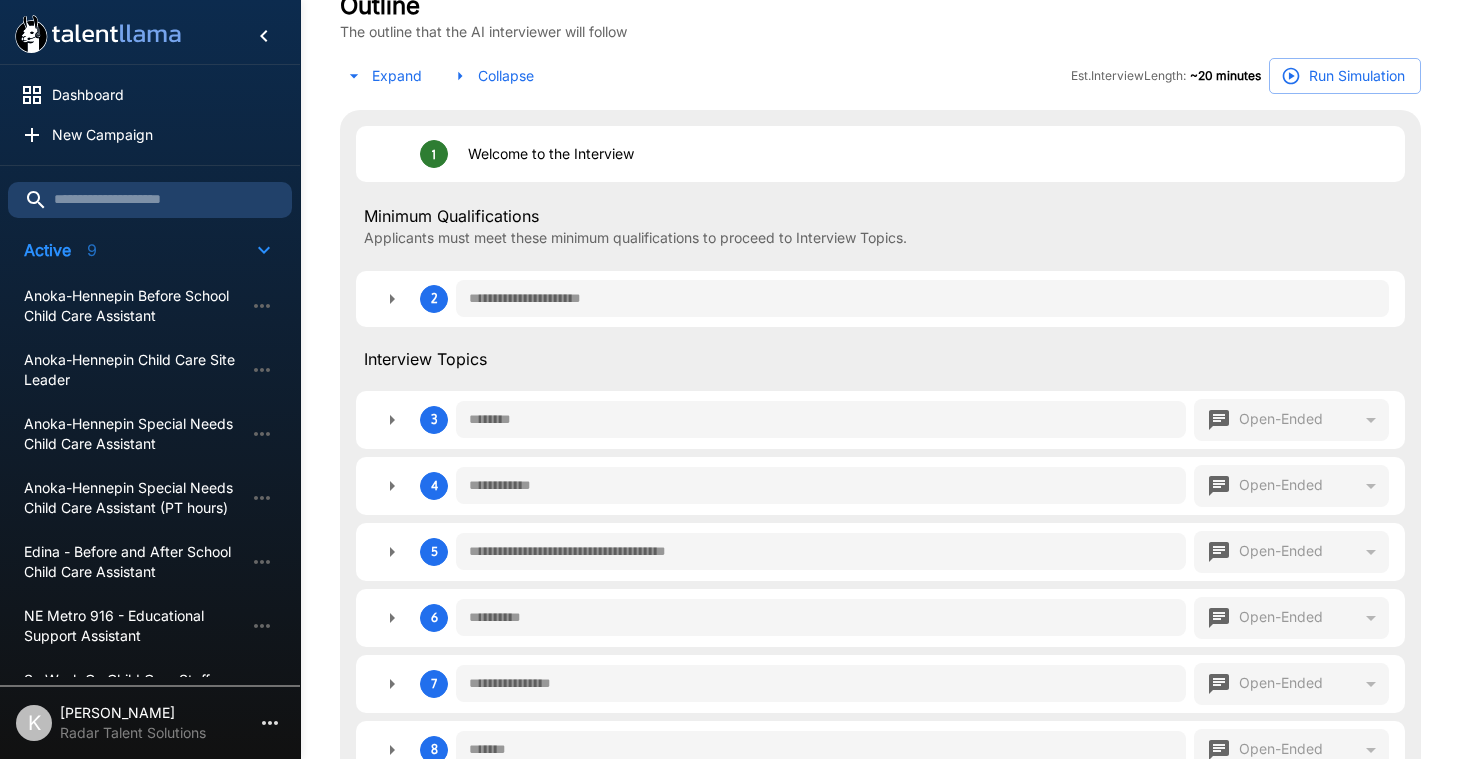 scroll, scrollTop: 978, scrollLeft: 0, axis: vertical 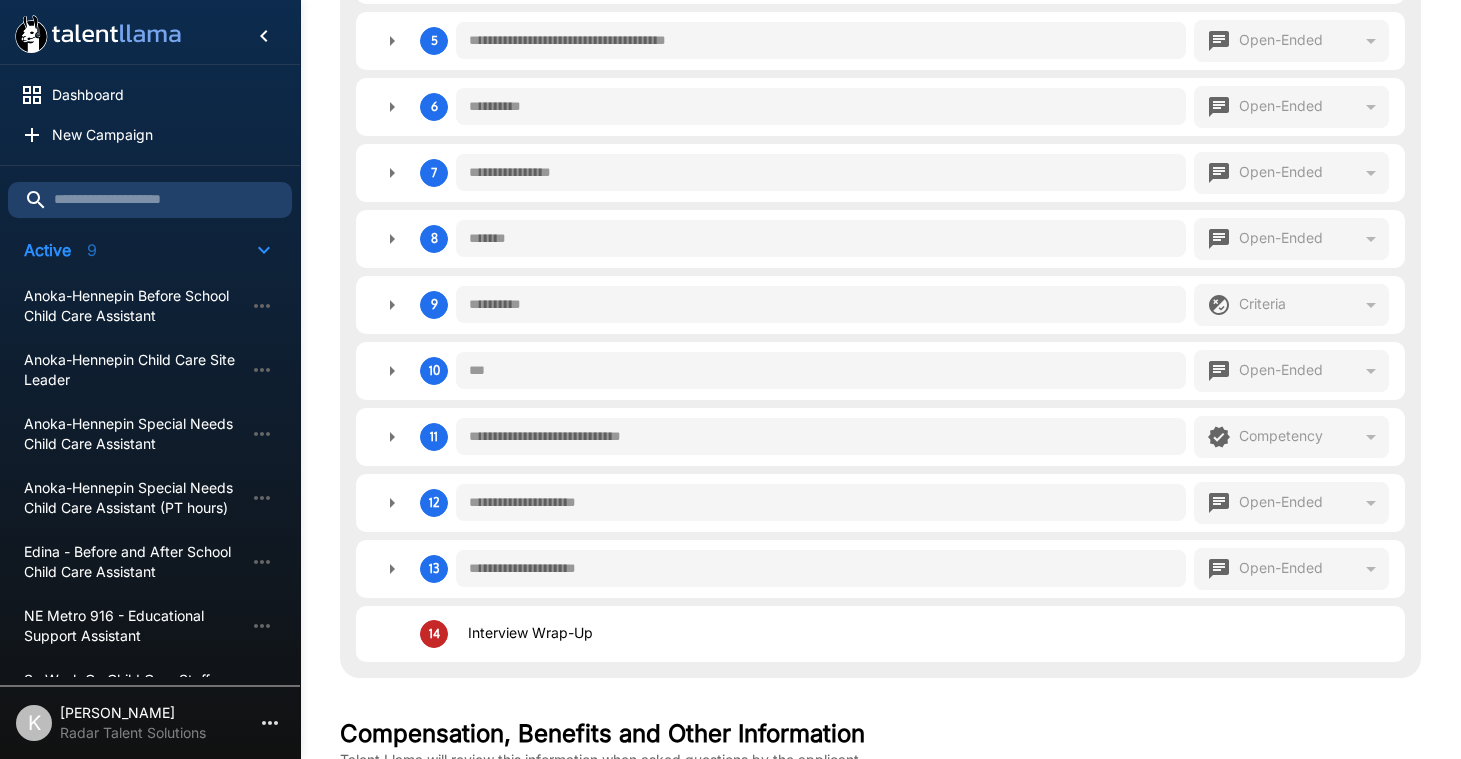 type on "*" 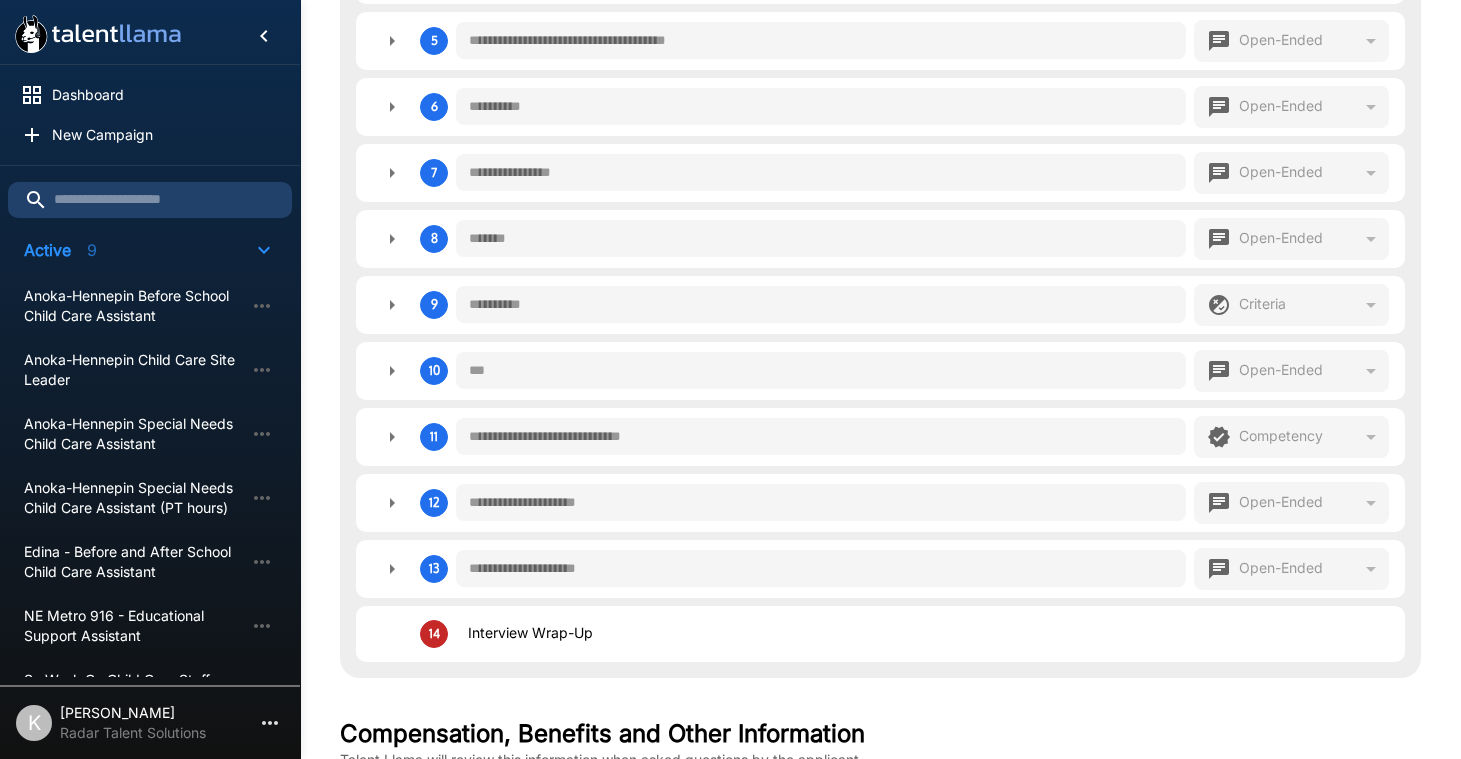 type on "*" 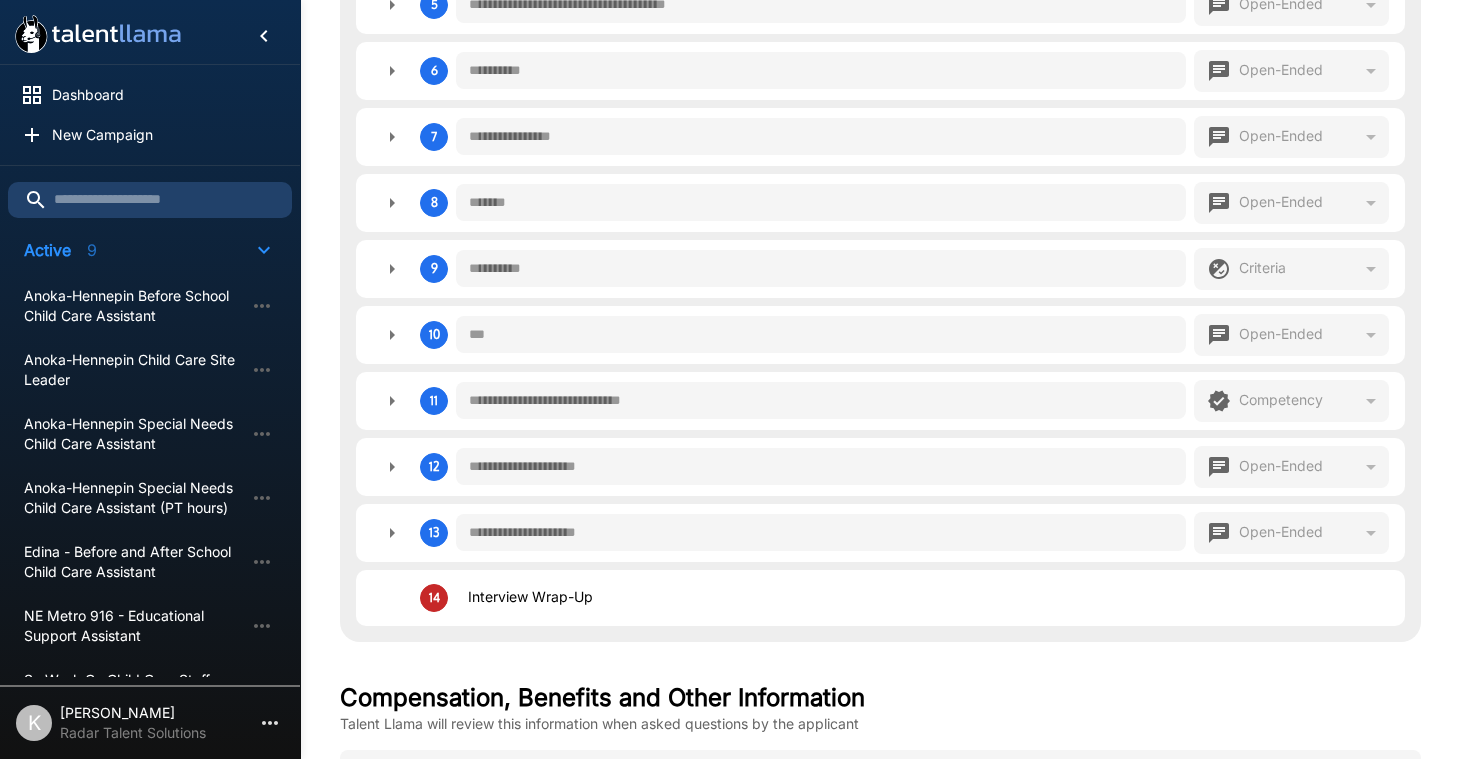 scroll, scrollTop: 1016, scrollLeft: 0, axis: vertical 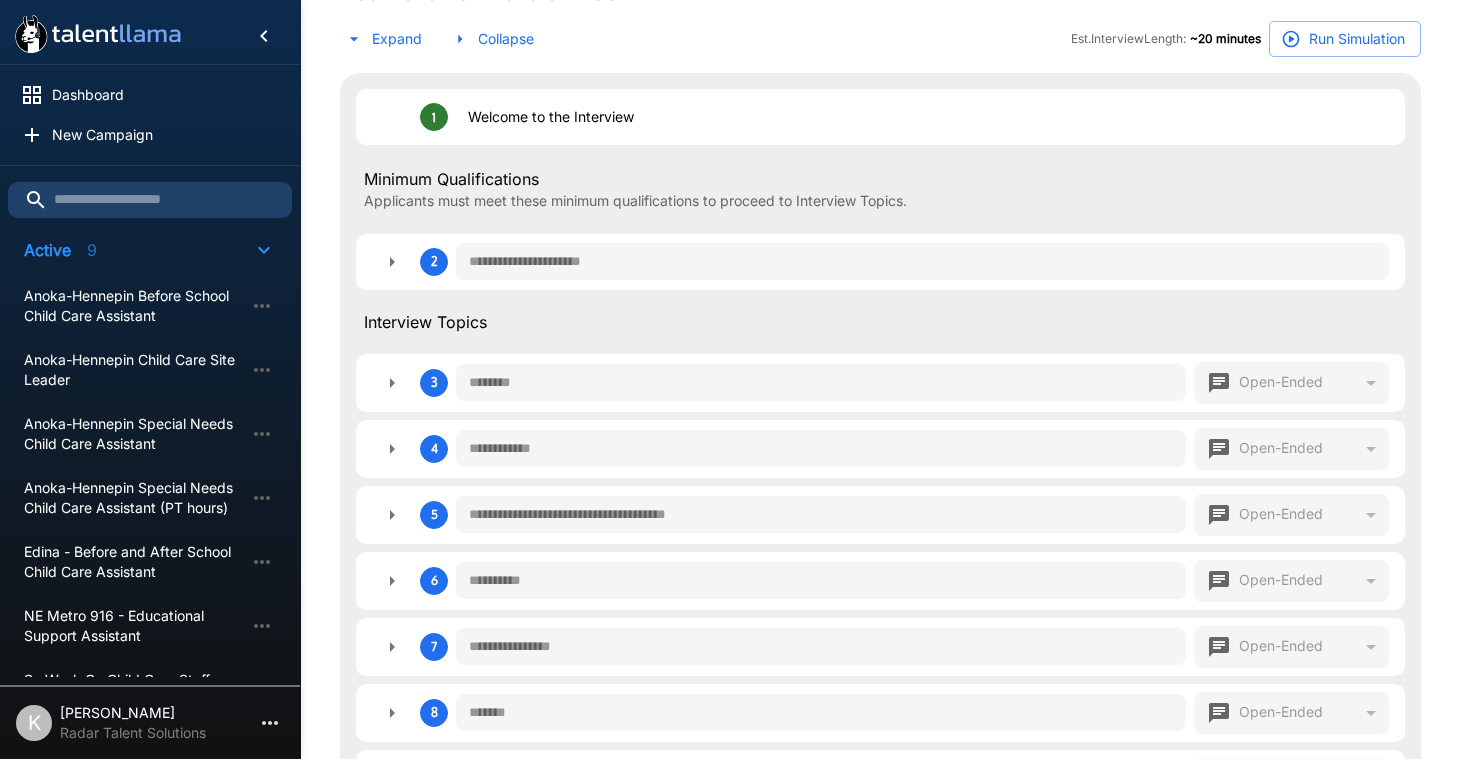 type on "*" 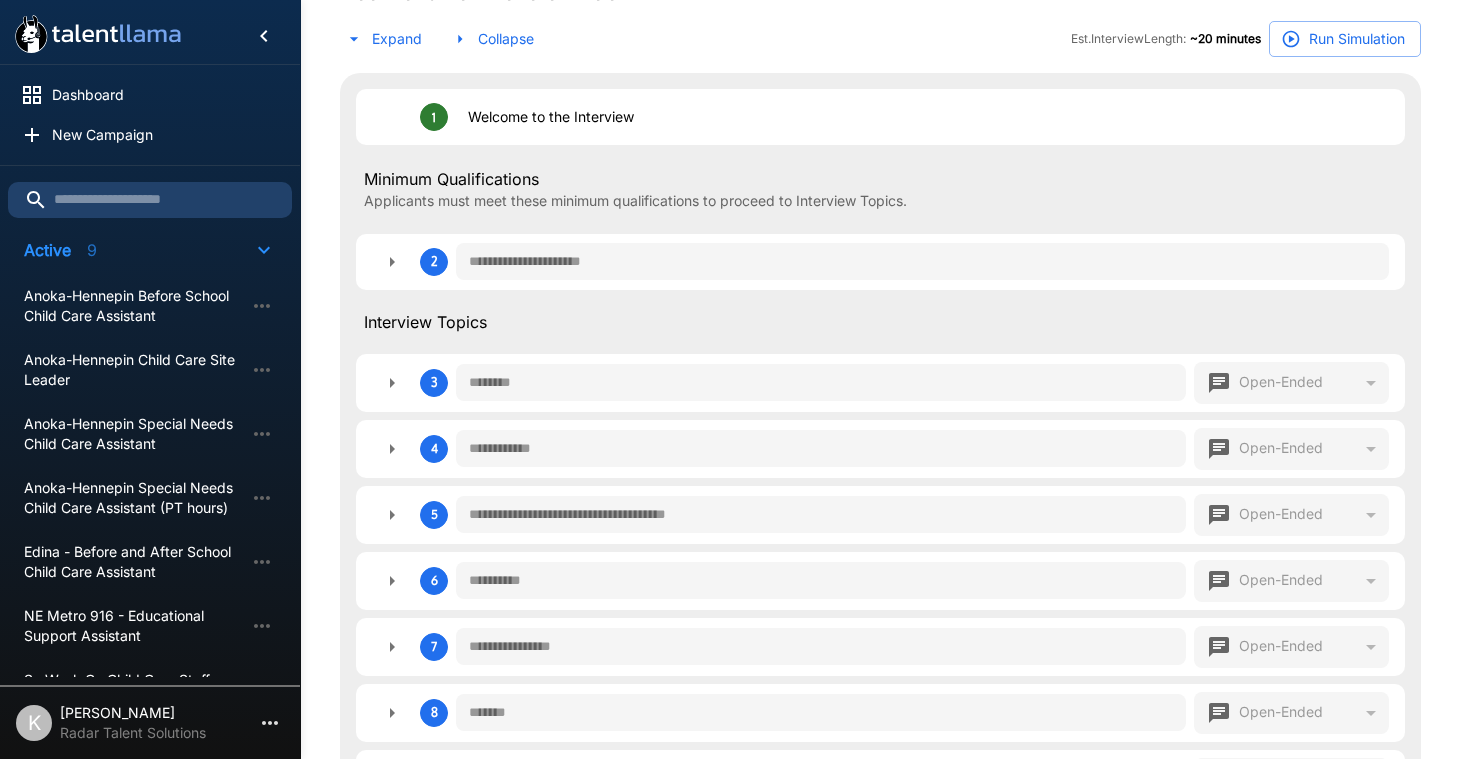 type on "*" 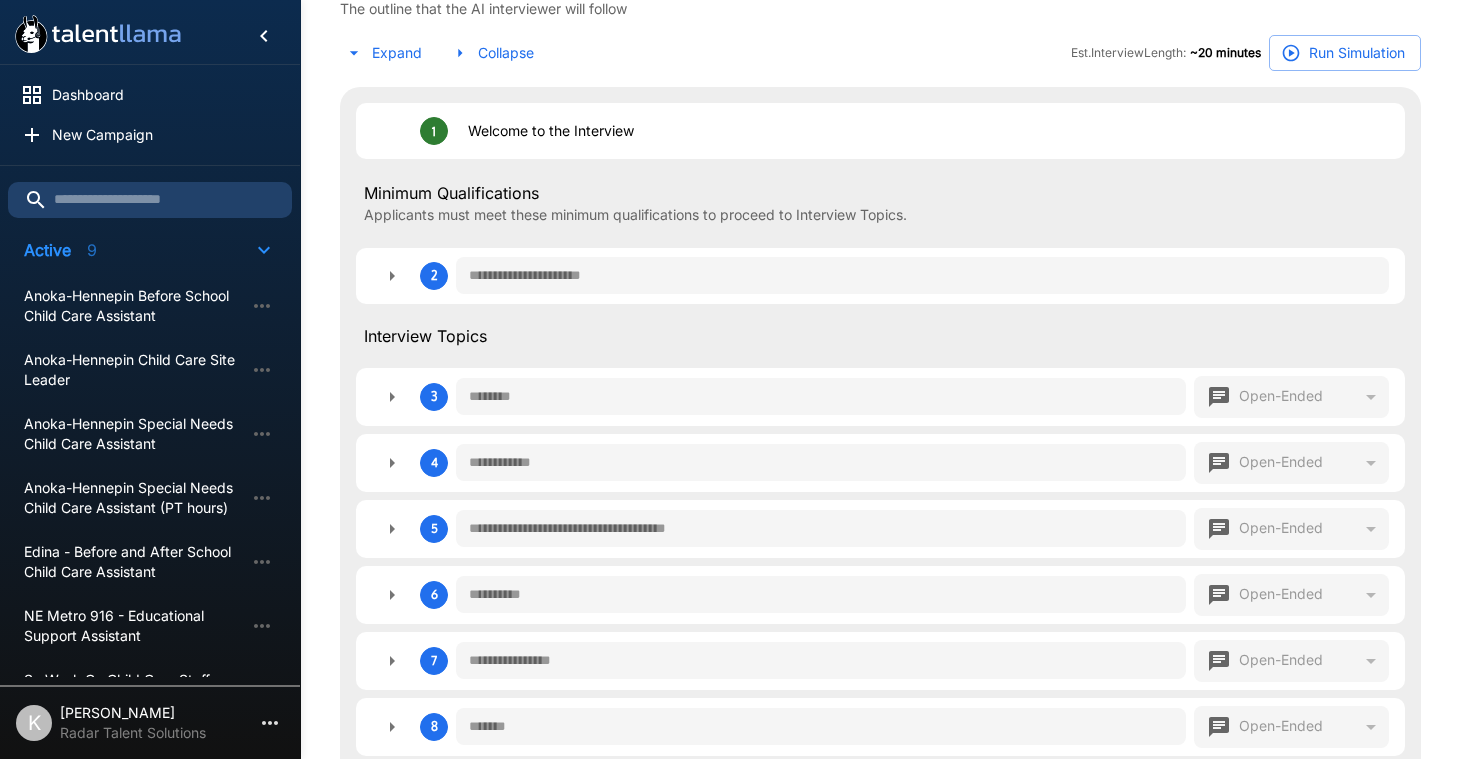 type on "*" 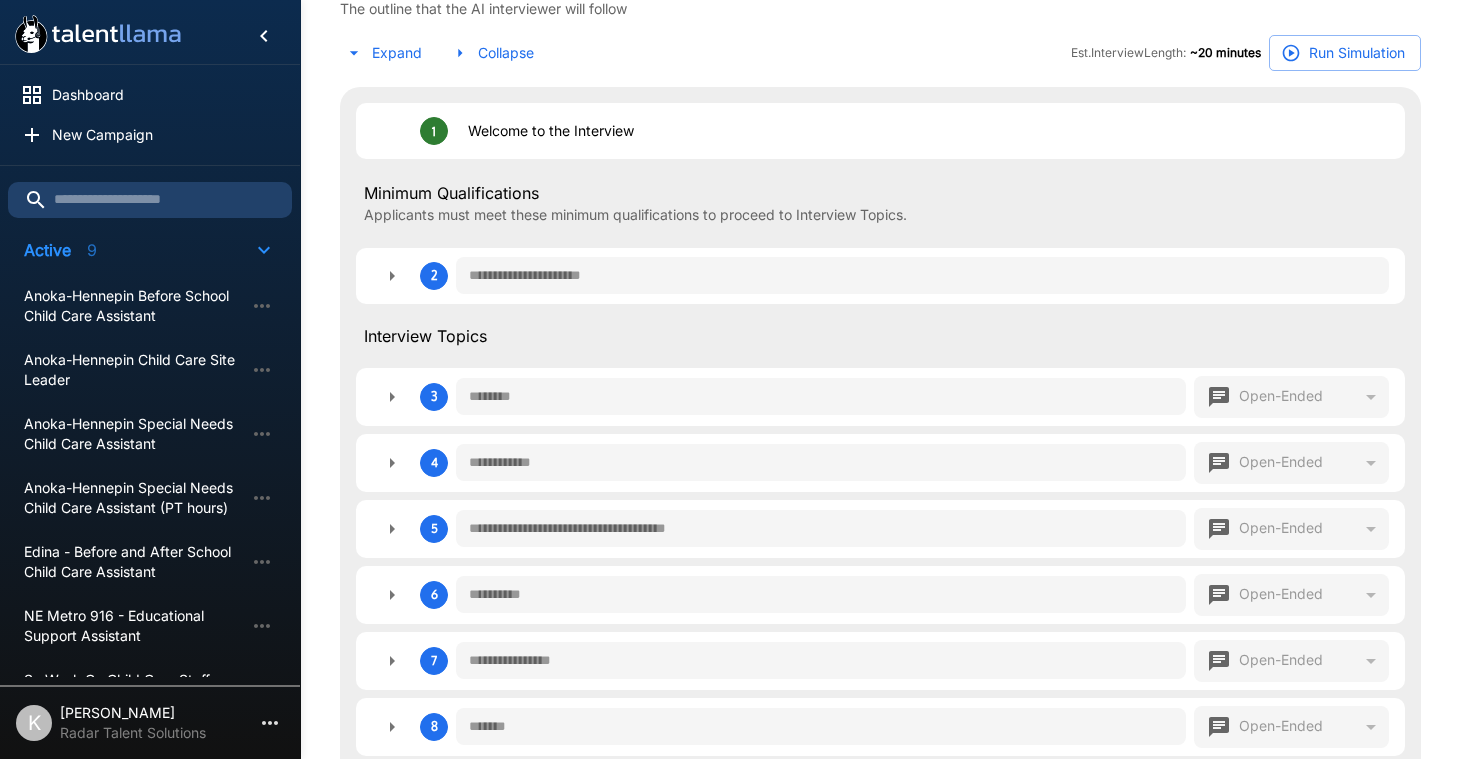 type on "*" 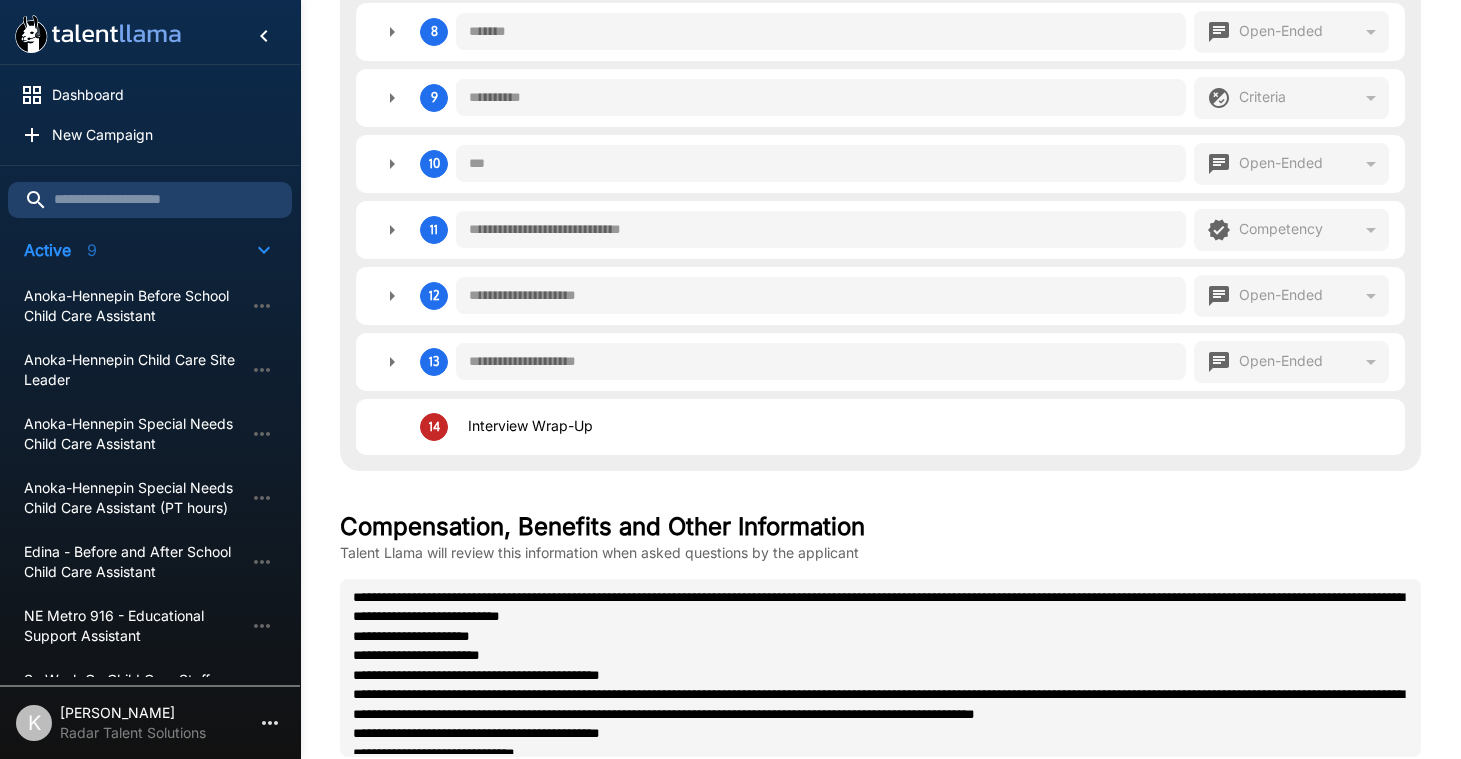 scroll, scrollTop: 1279, scrollLeft: 0, axis: vertical 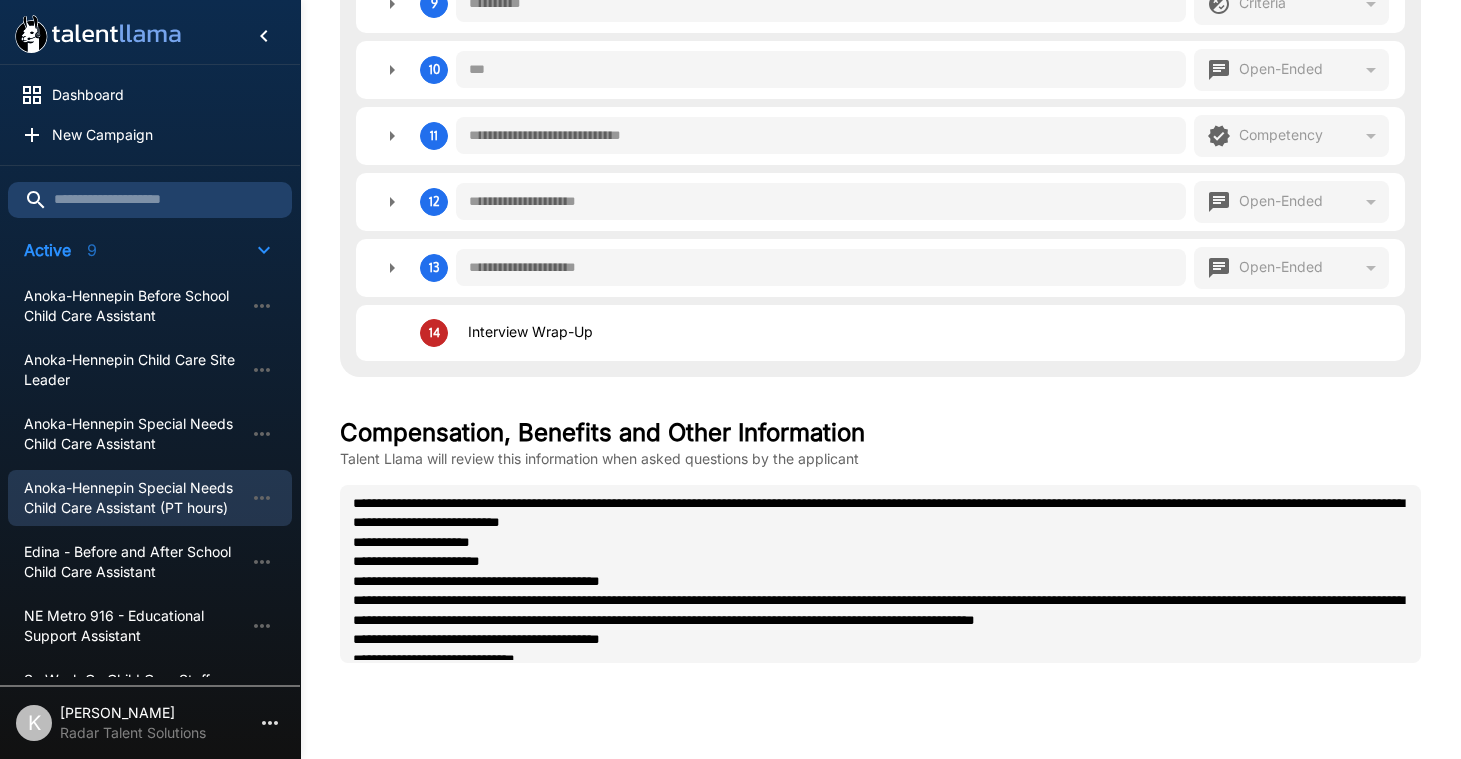 type on "*" 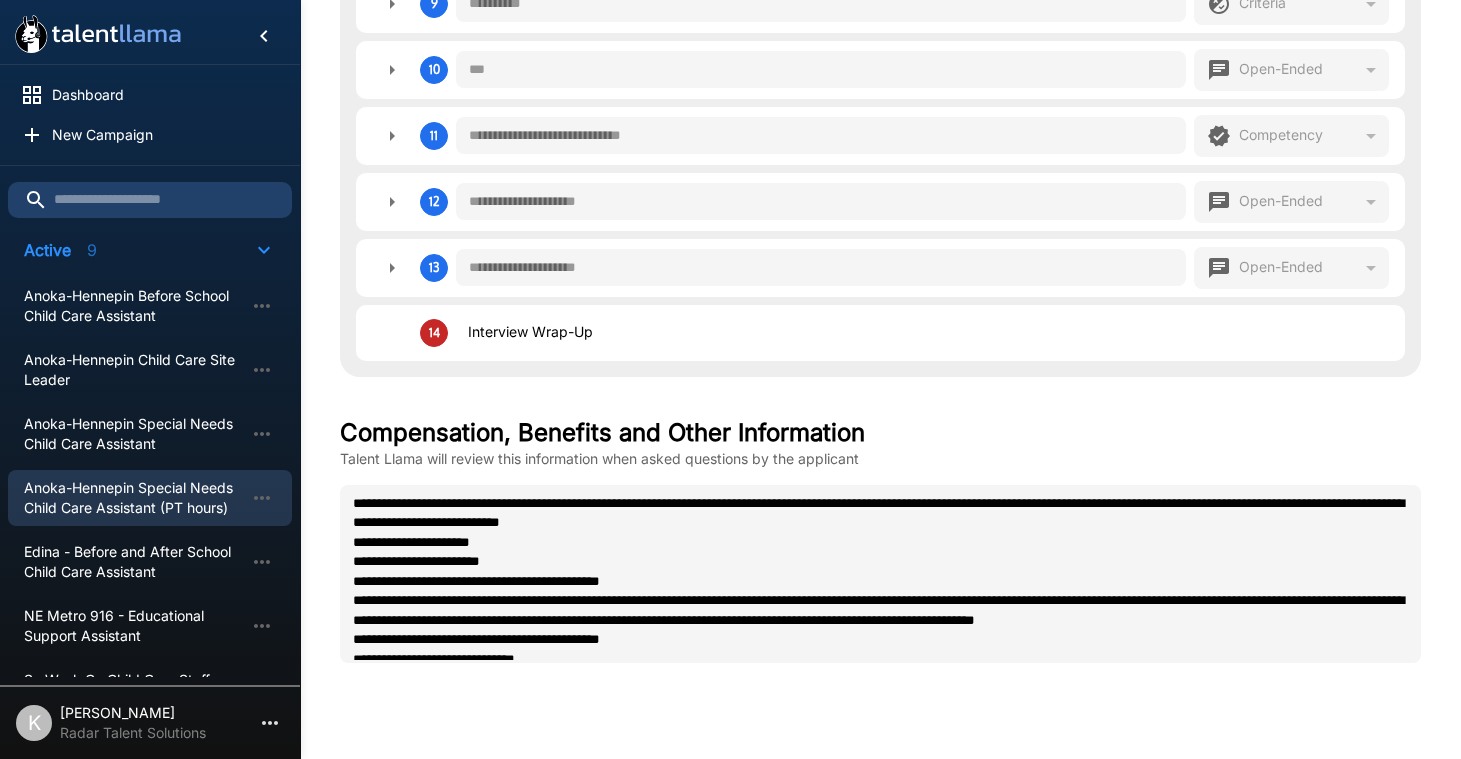 type on "*" 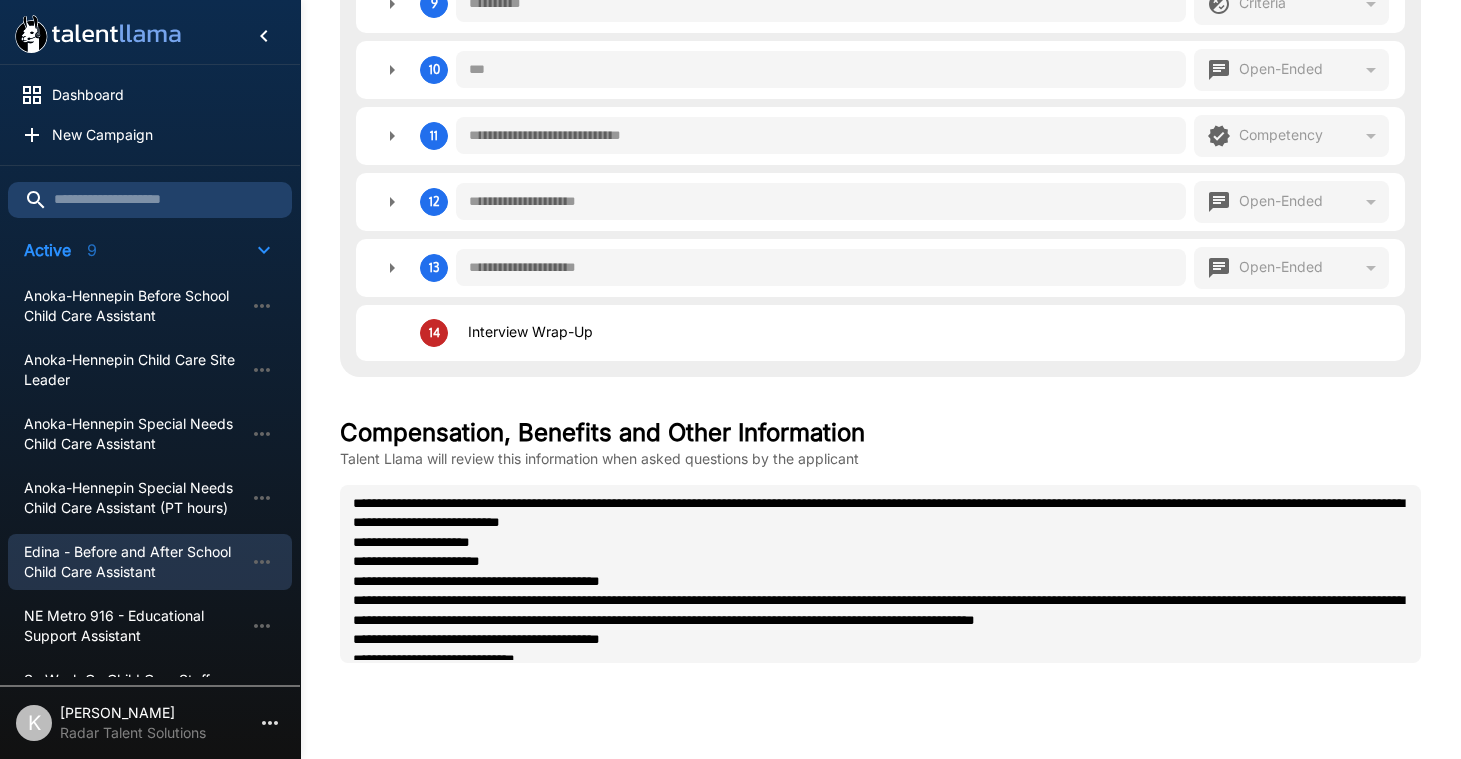 type on "*" 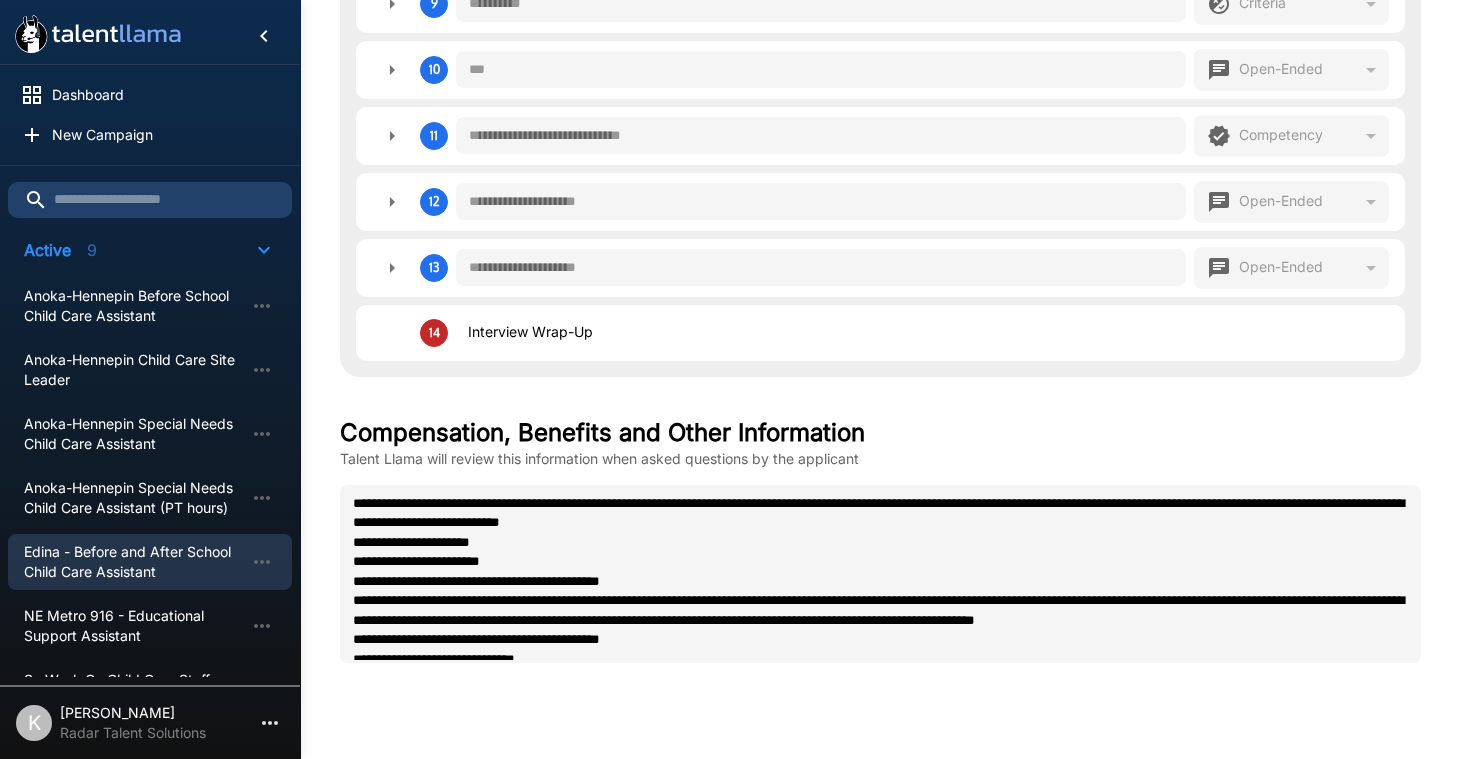 type on "*" 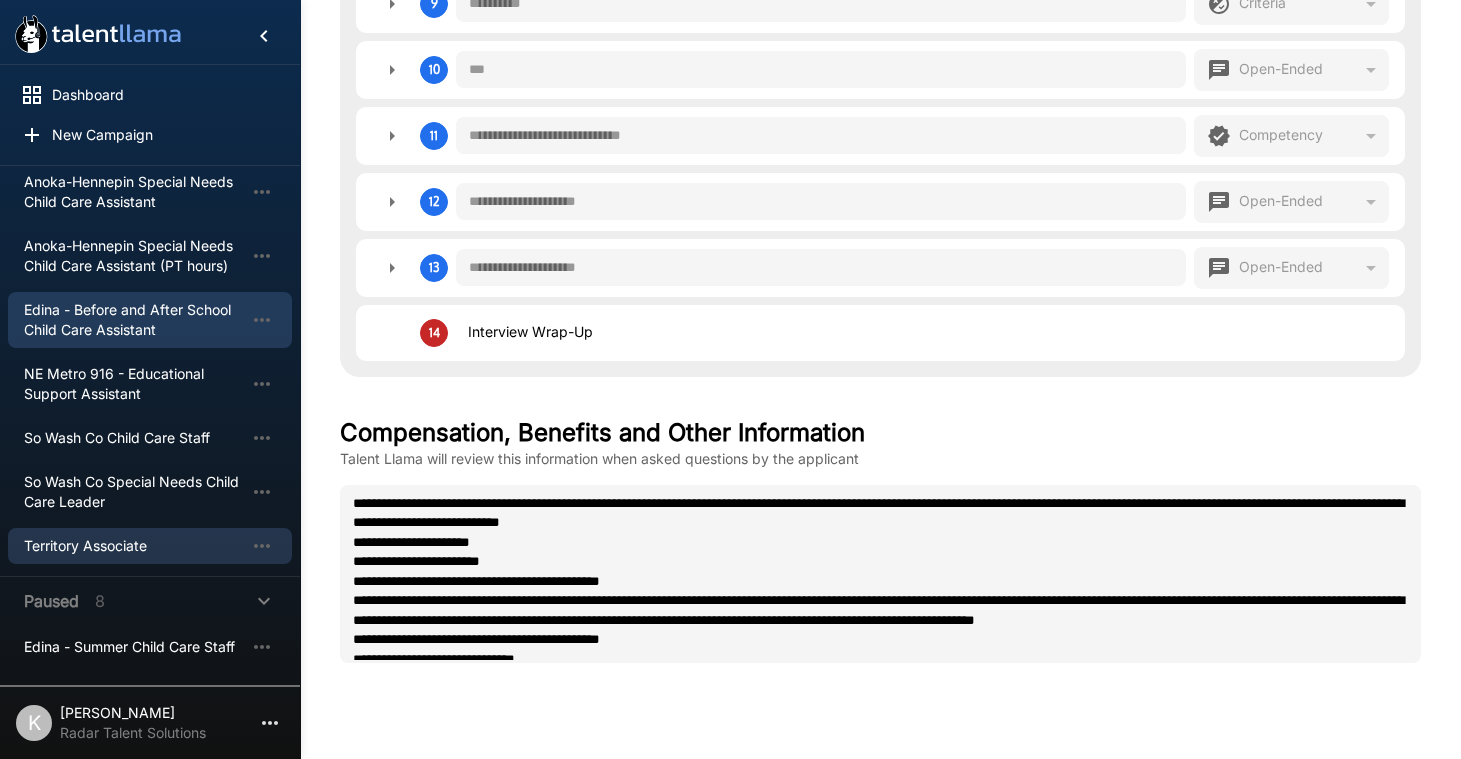 scroll, scrollTop: 261, scrollLeft: 0, axis: vertical 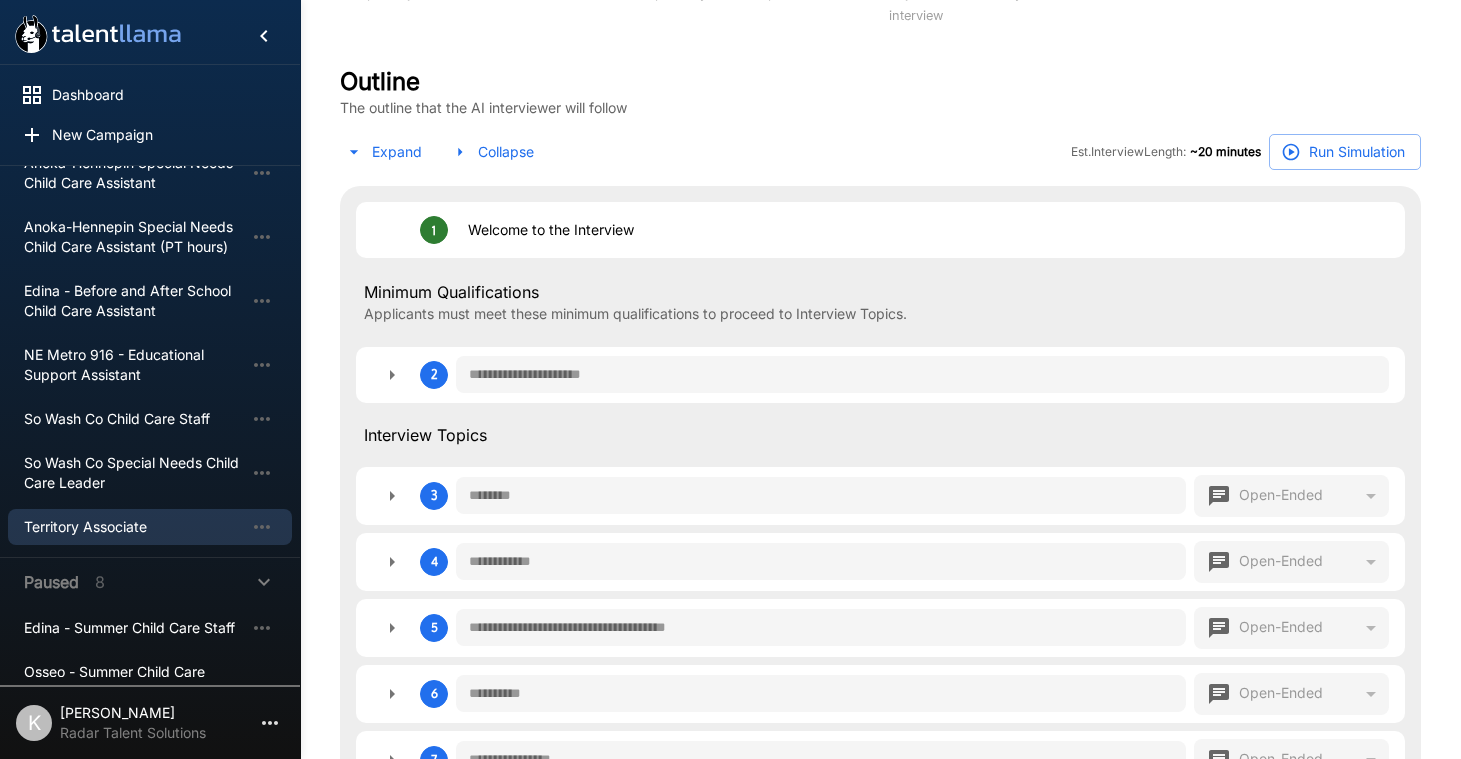 type on "*" 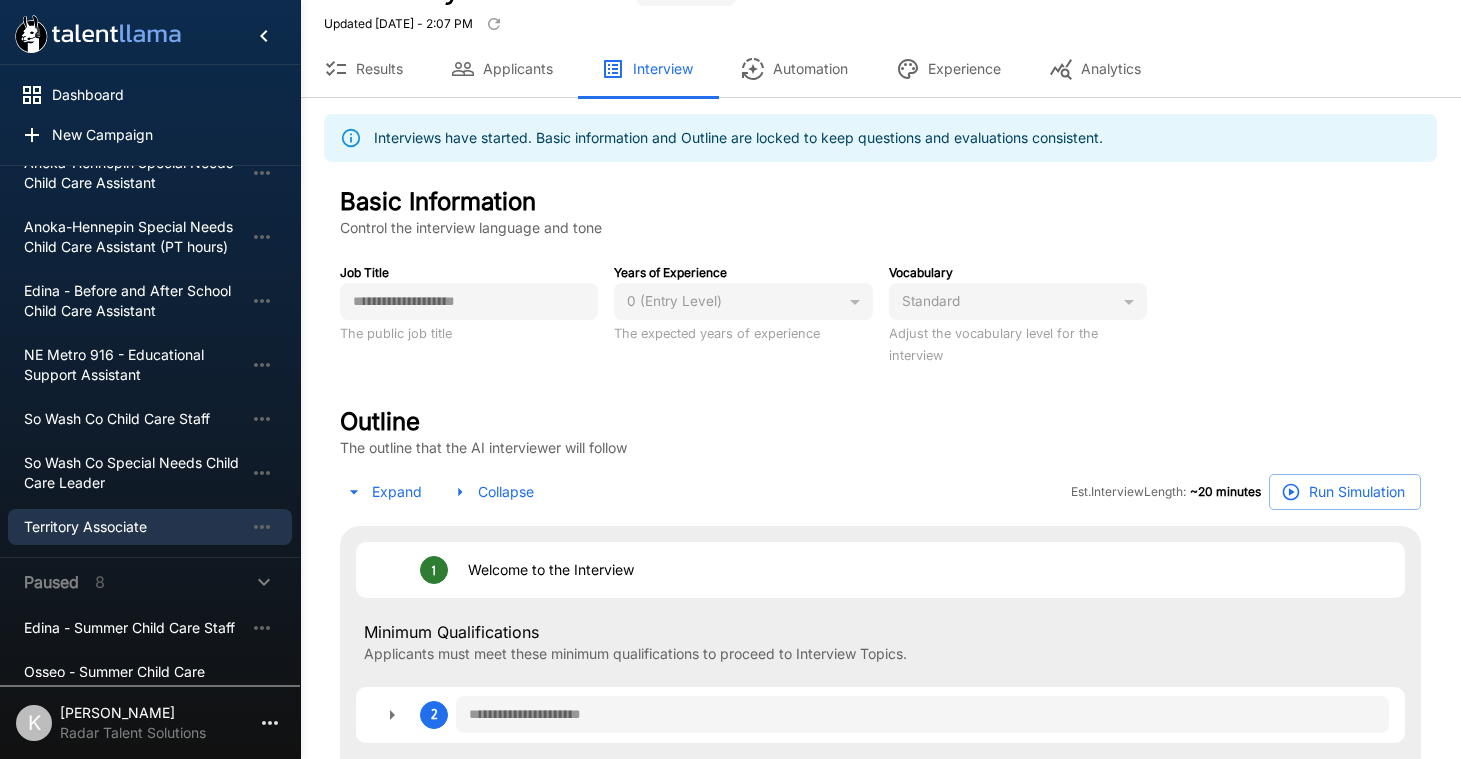 type on "*" 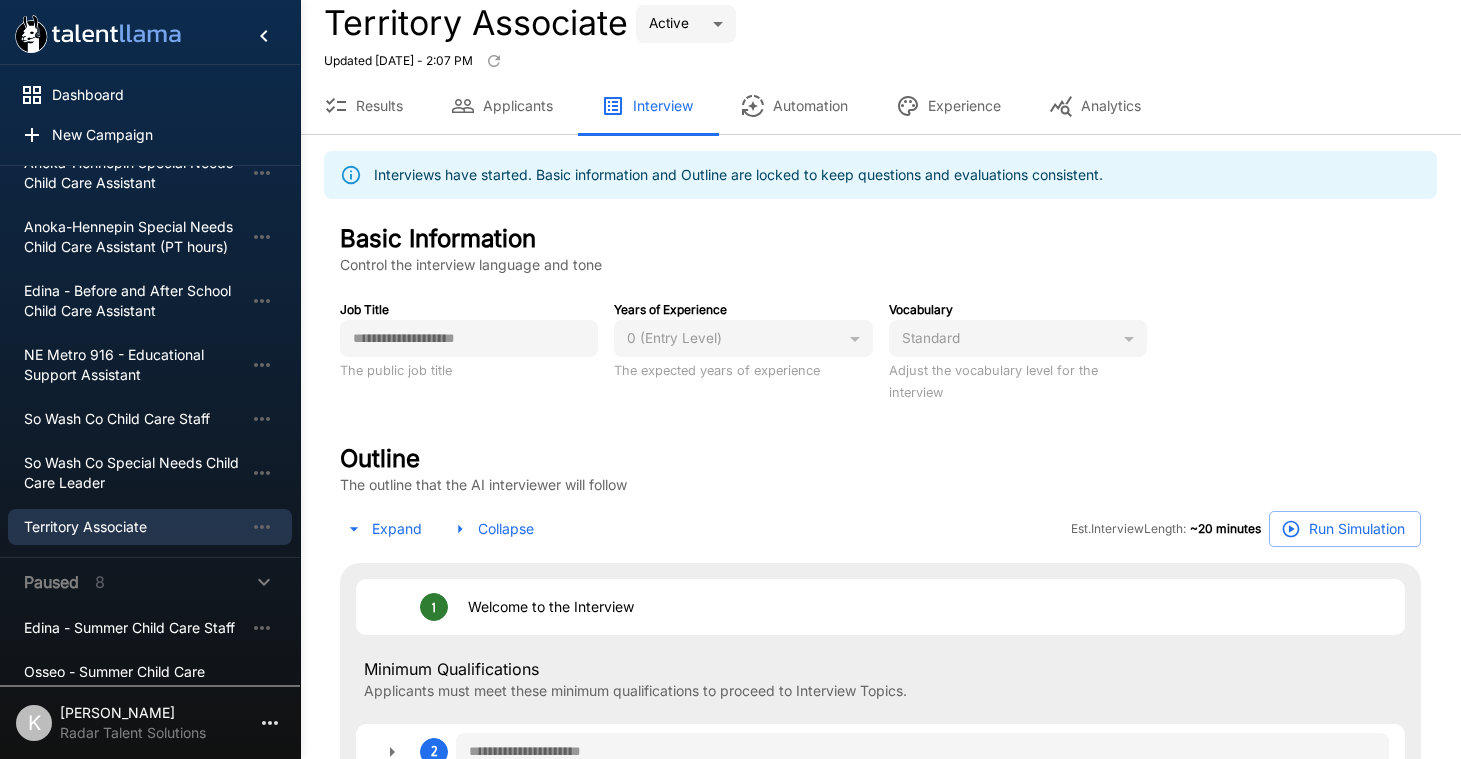 scroll, scrollTop: 0, scrollLeft: 0, axis: both 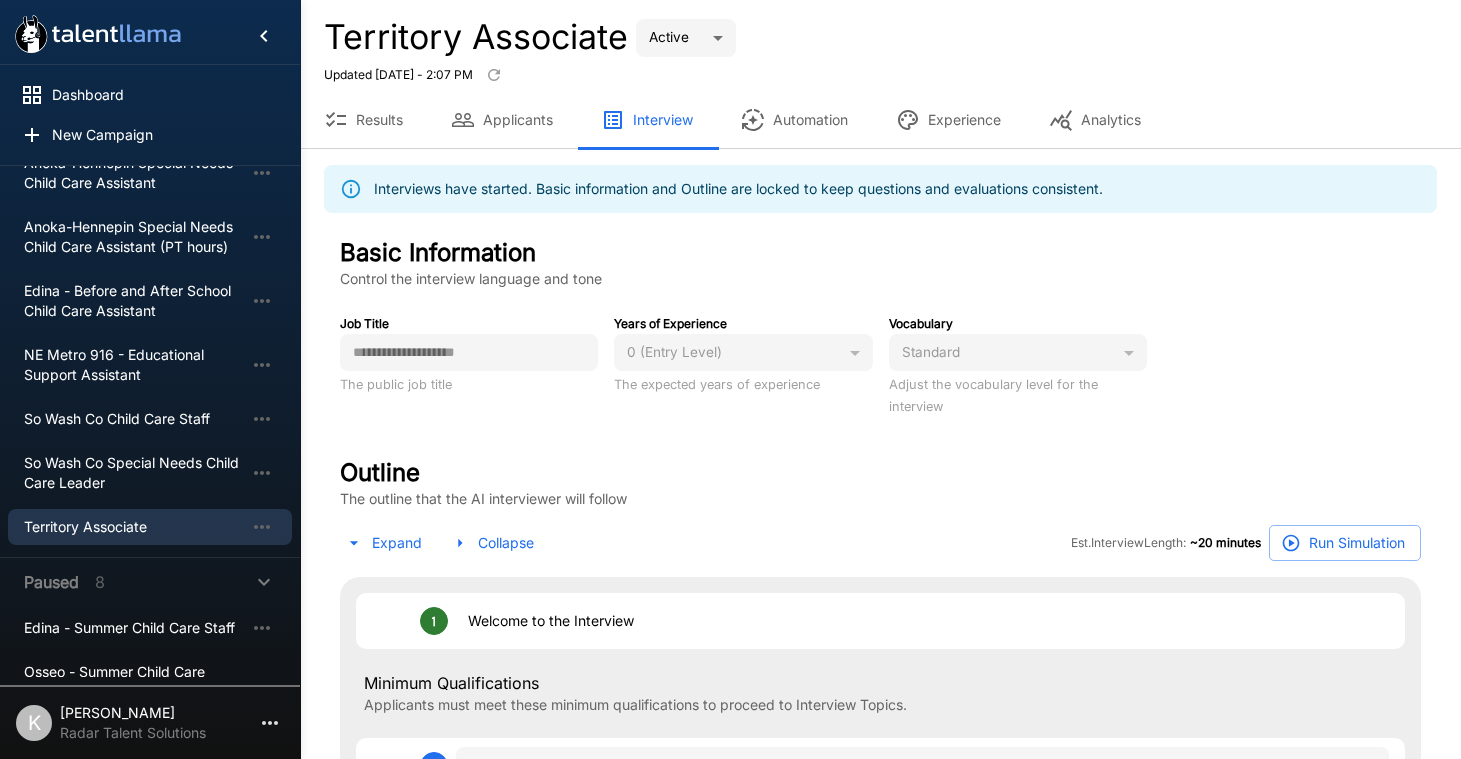 type on "*" 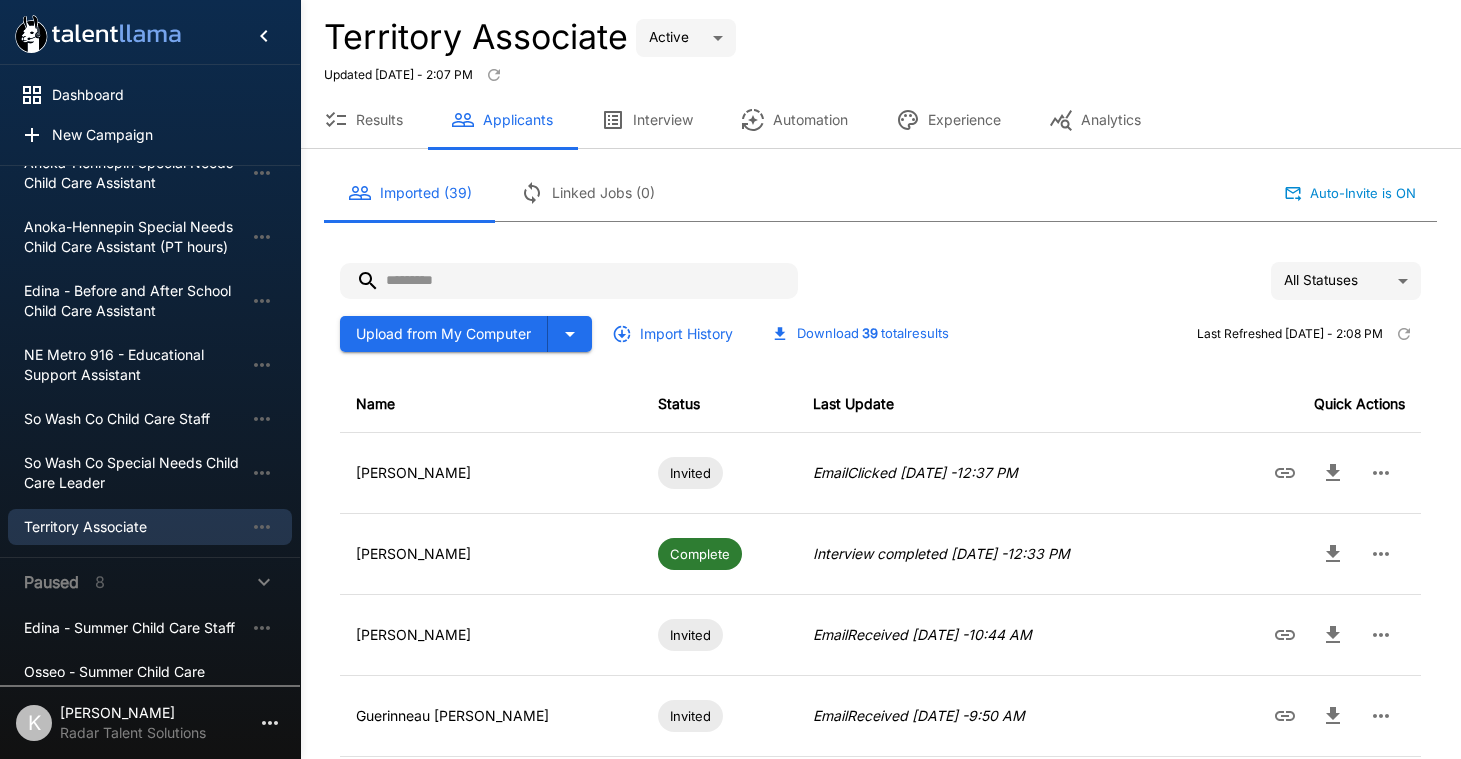 click on "Results" at bounding box center [363, 120] 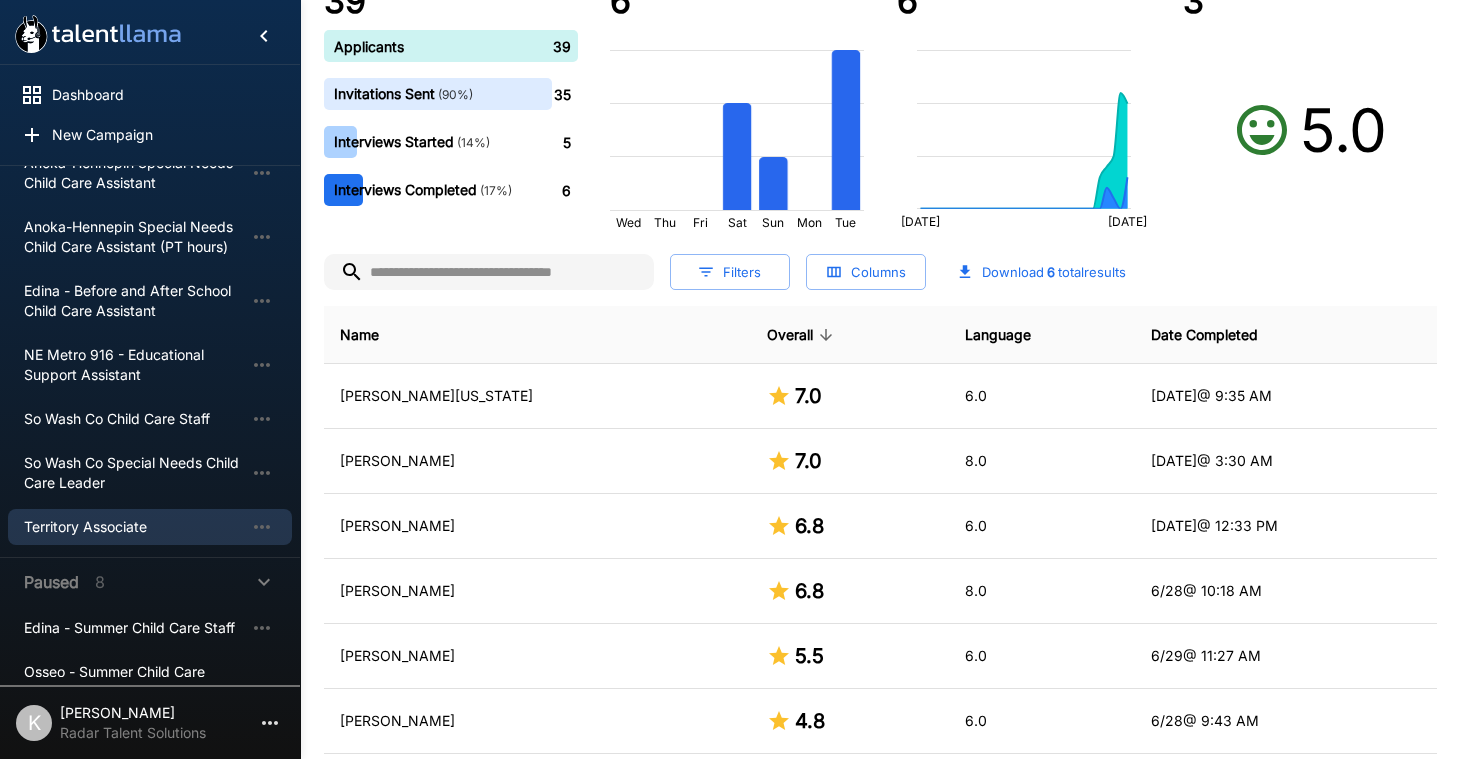 scroll, scrollTop: 233, scrollLeft: 0, axis: vertical 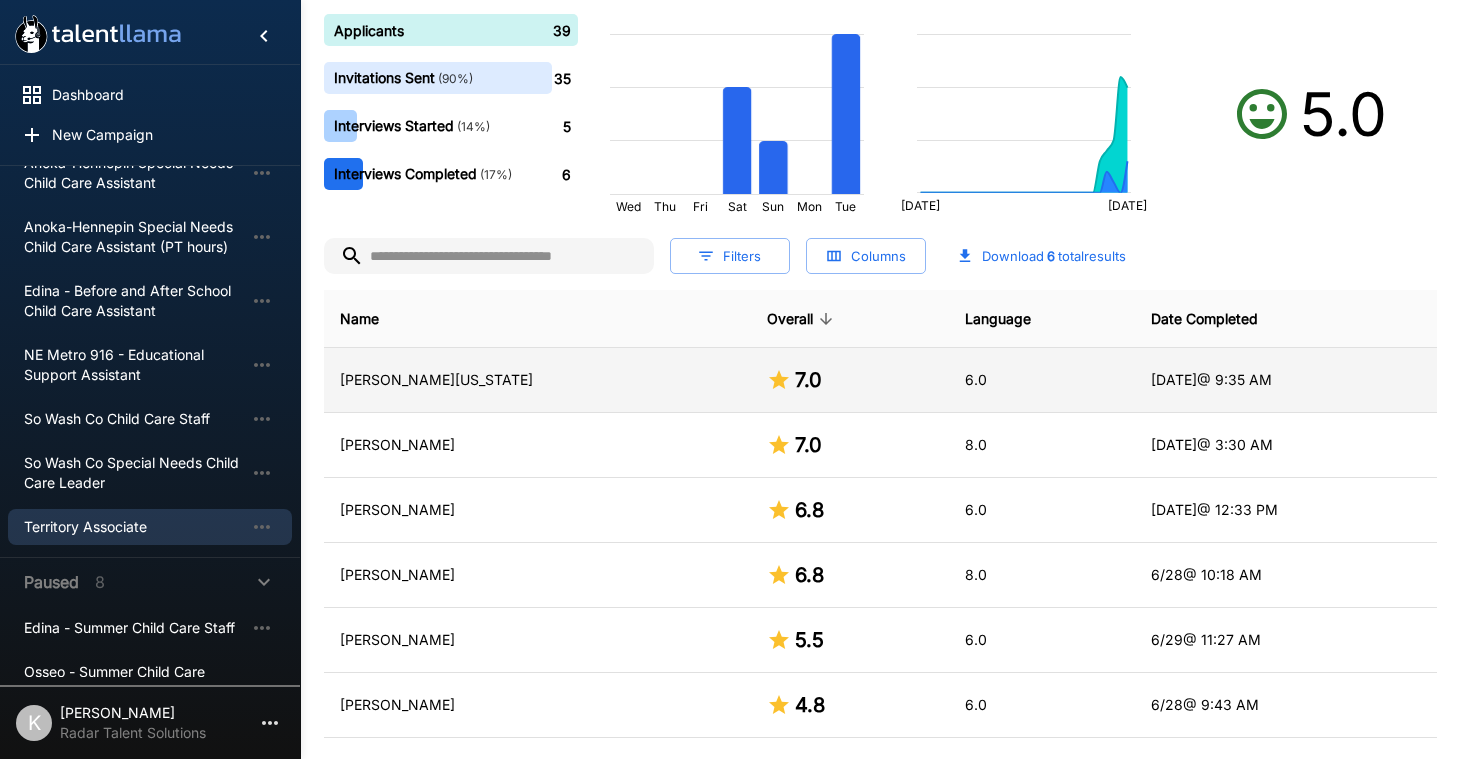 click on "[PERSON_NAME][US_STATE]" at bounding box center [537, 380] 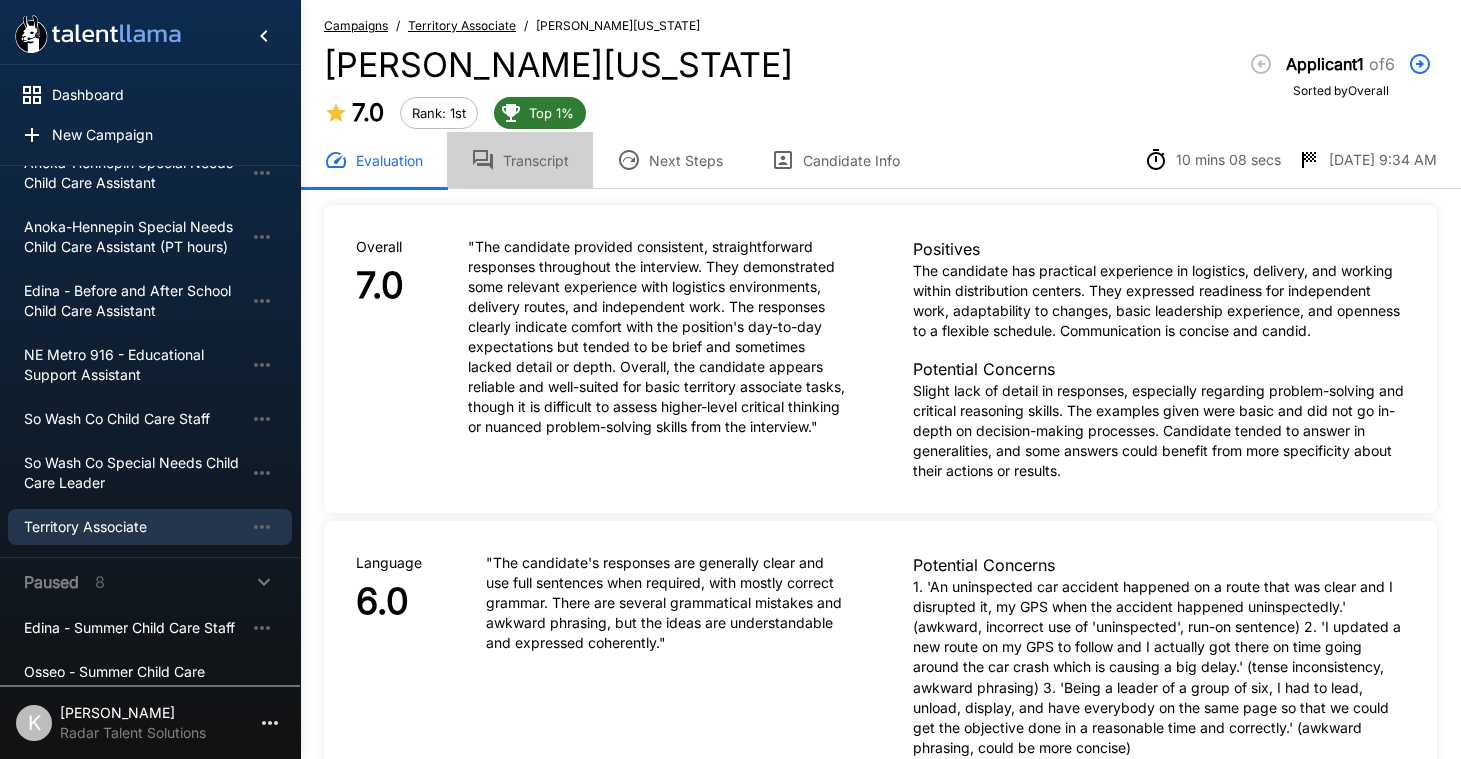 click on "Transcript" at bounding box center [520, 160] 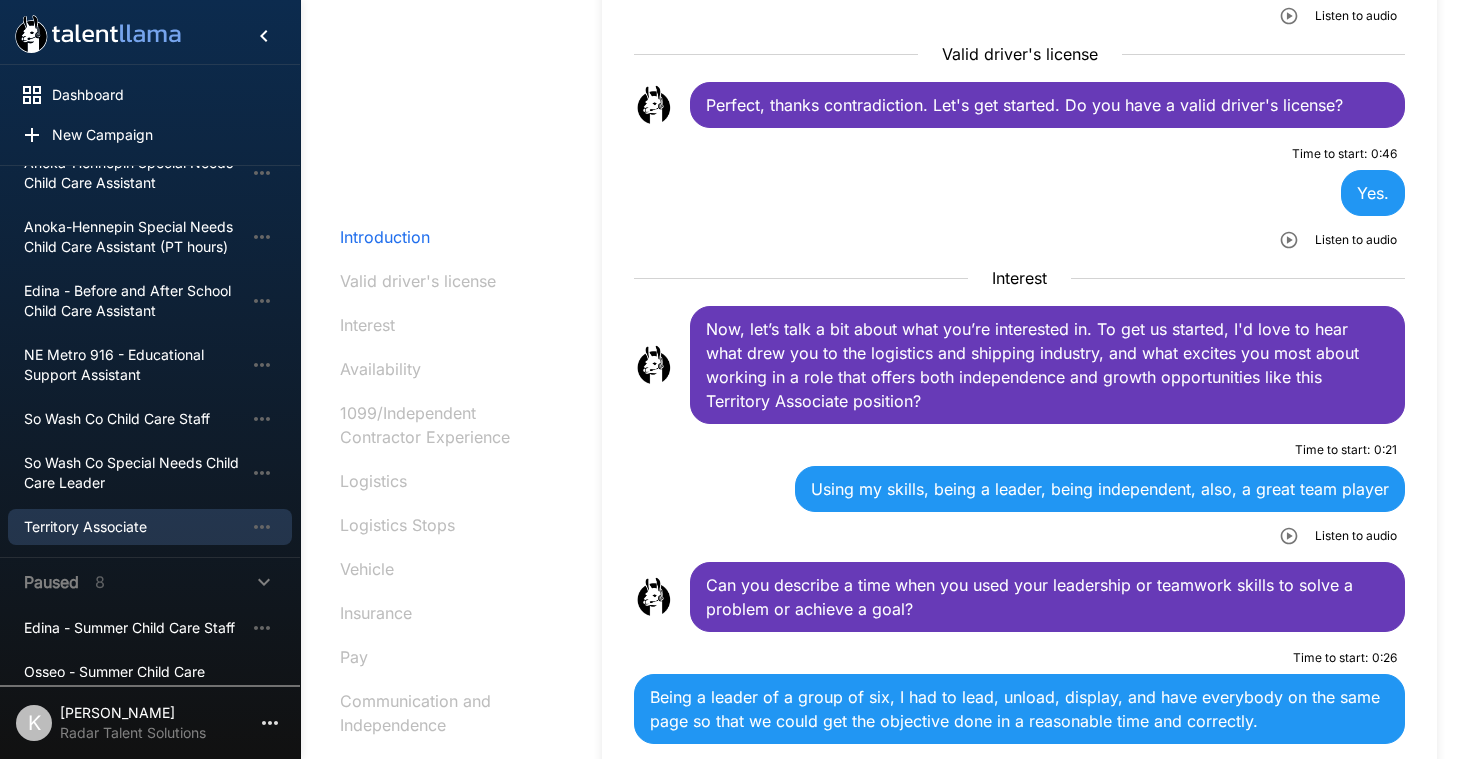scroll, scrollTop: 484, scrollLeft: 0, axis: vertical 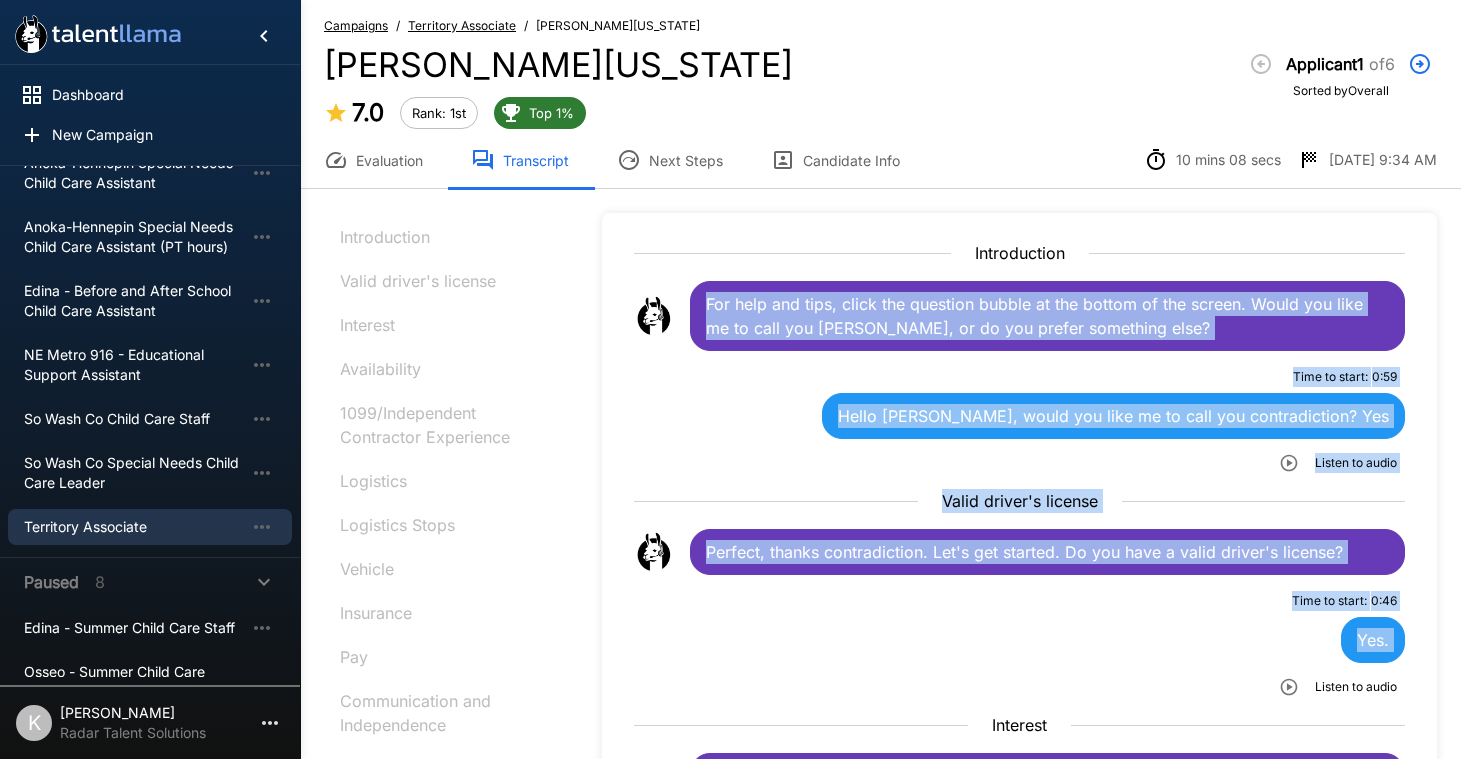 drag, startPoint x: 707, startPoint y: 303, endPoint x: 844, endPoint y: 583, distance: 311.71942 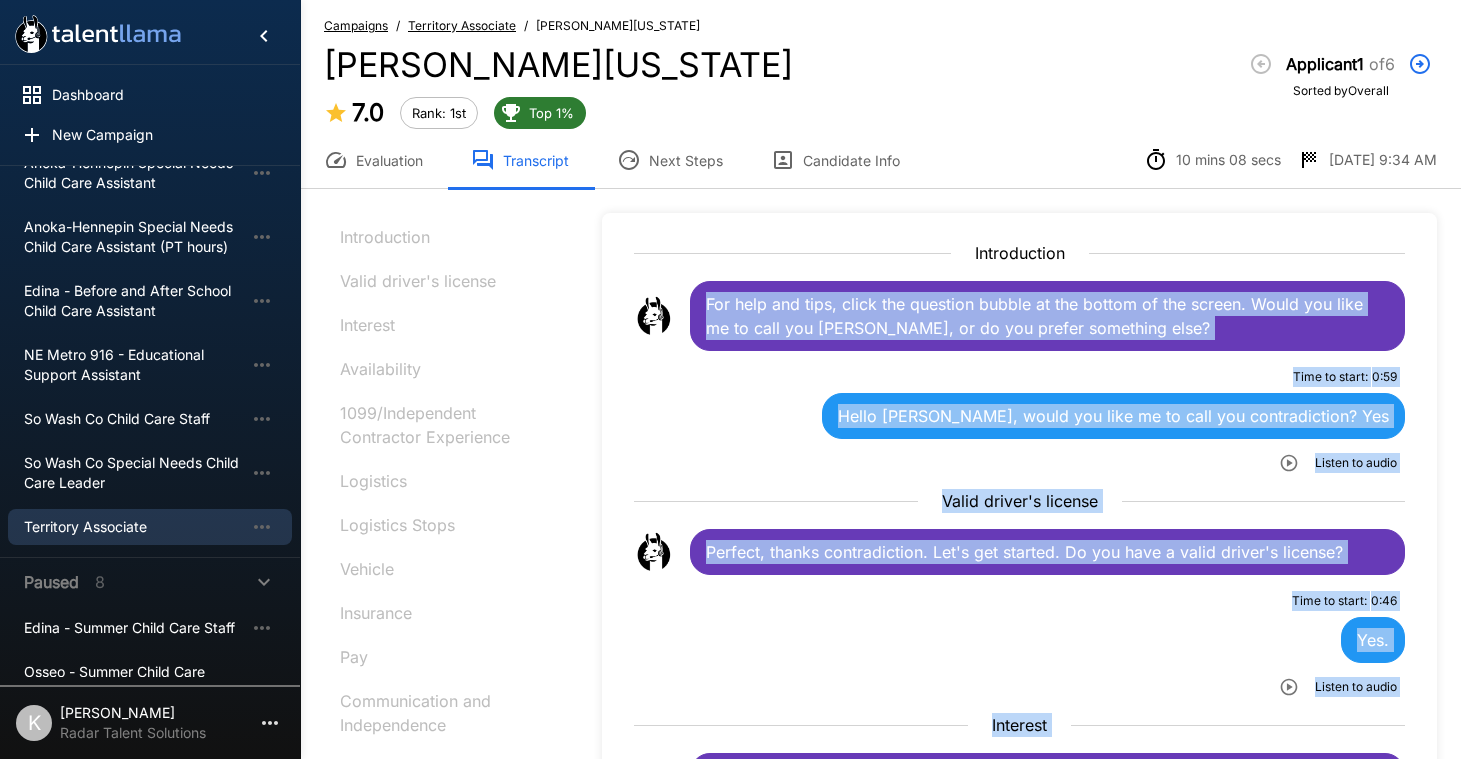 scroll, scrollTop: 396, scrollLeft: 0, axis: vertical 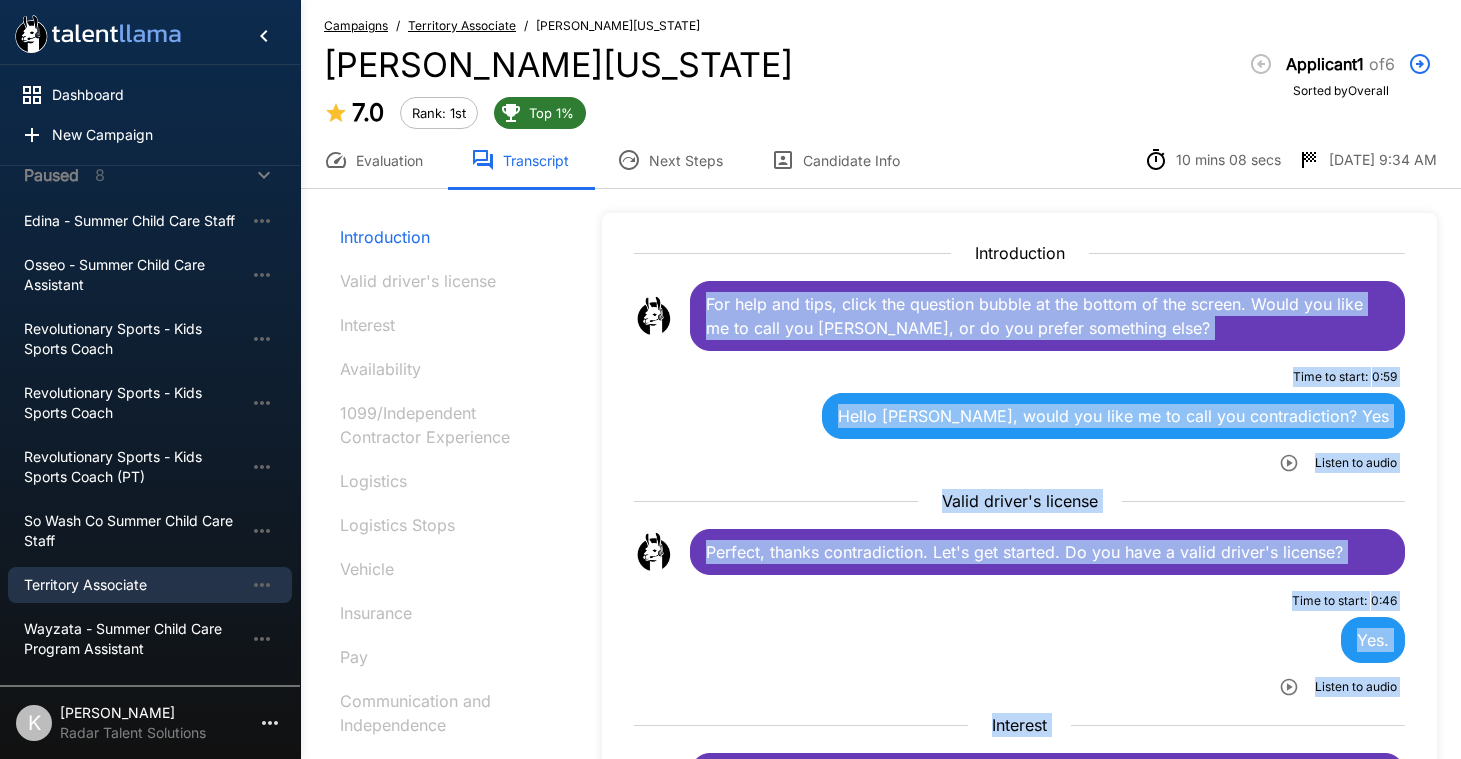 click on "Territory Associate" at bounding box center (134, 585) 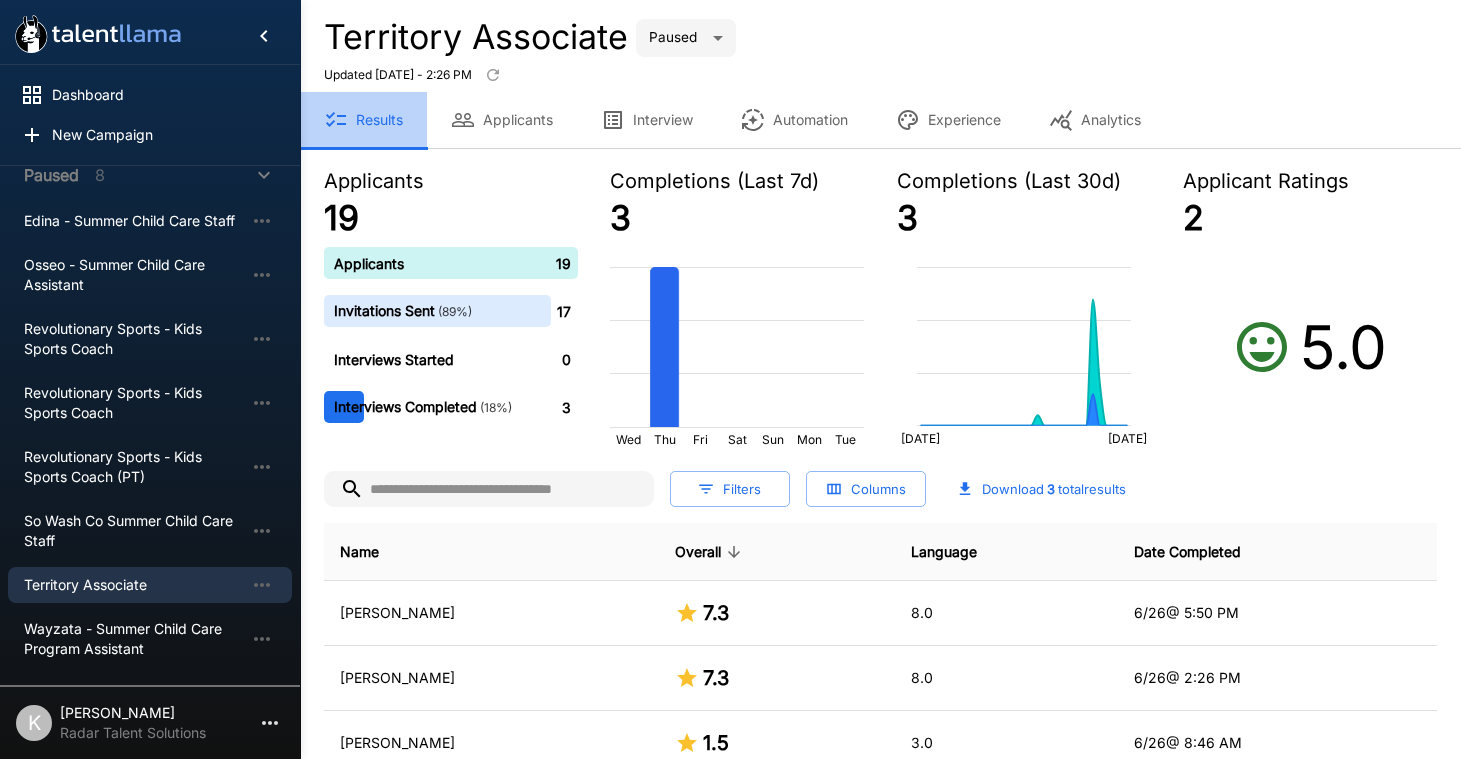 click on "Results" at bounding box center (363, 120) 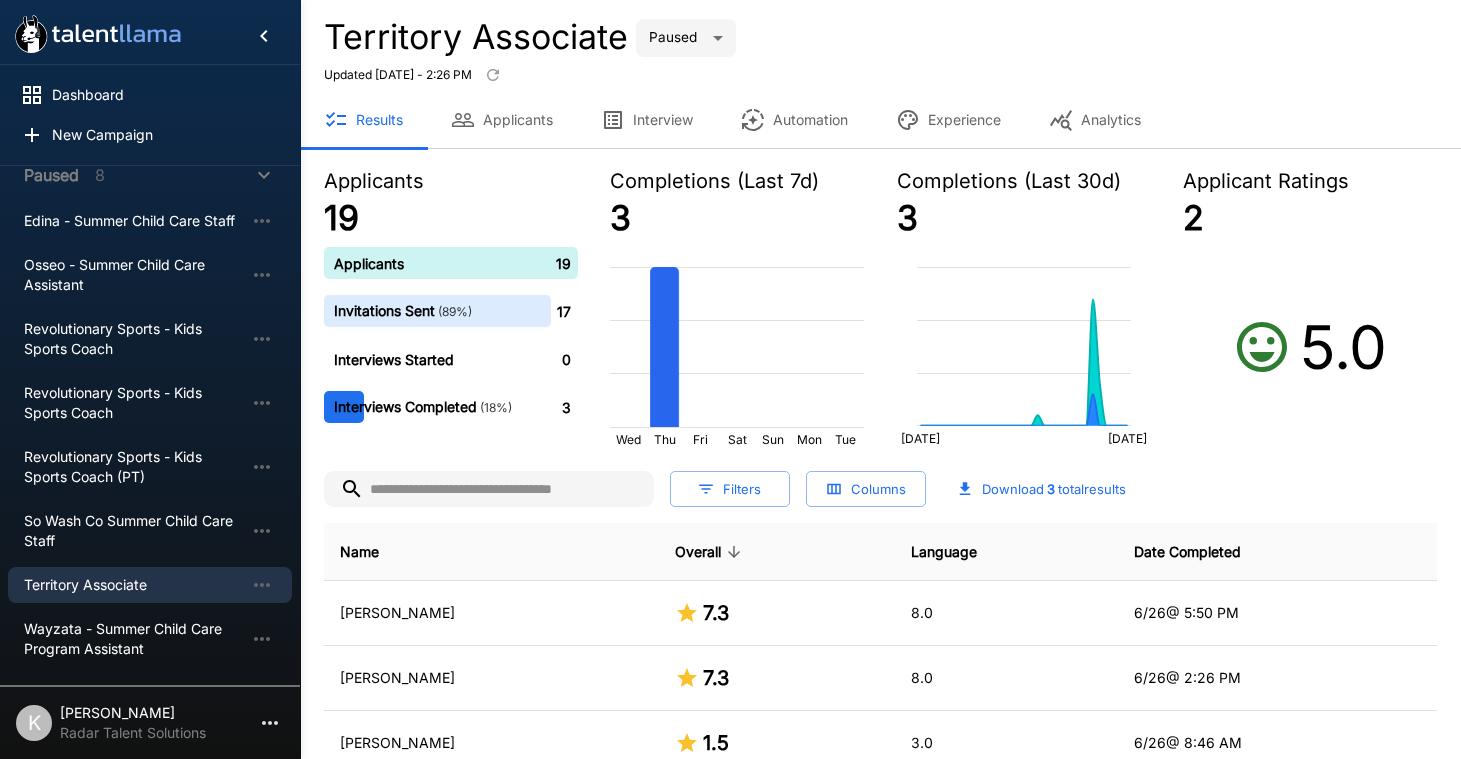 click on "Applicants" at bounding box center (502, 120) 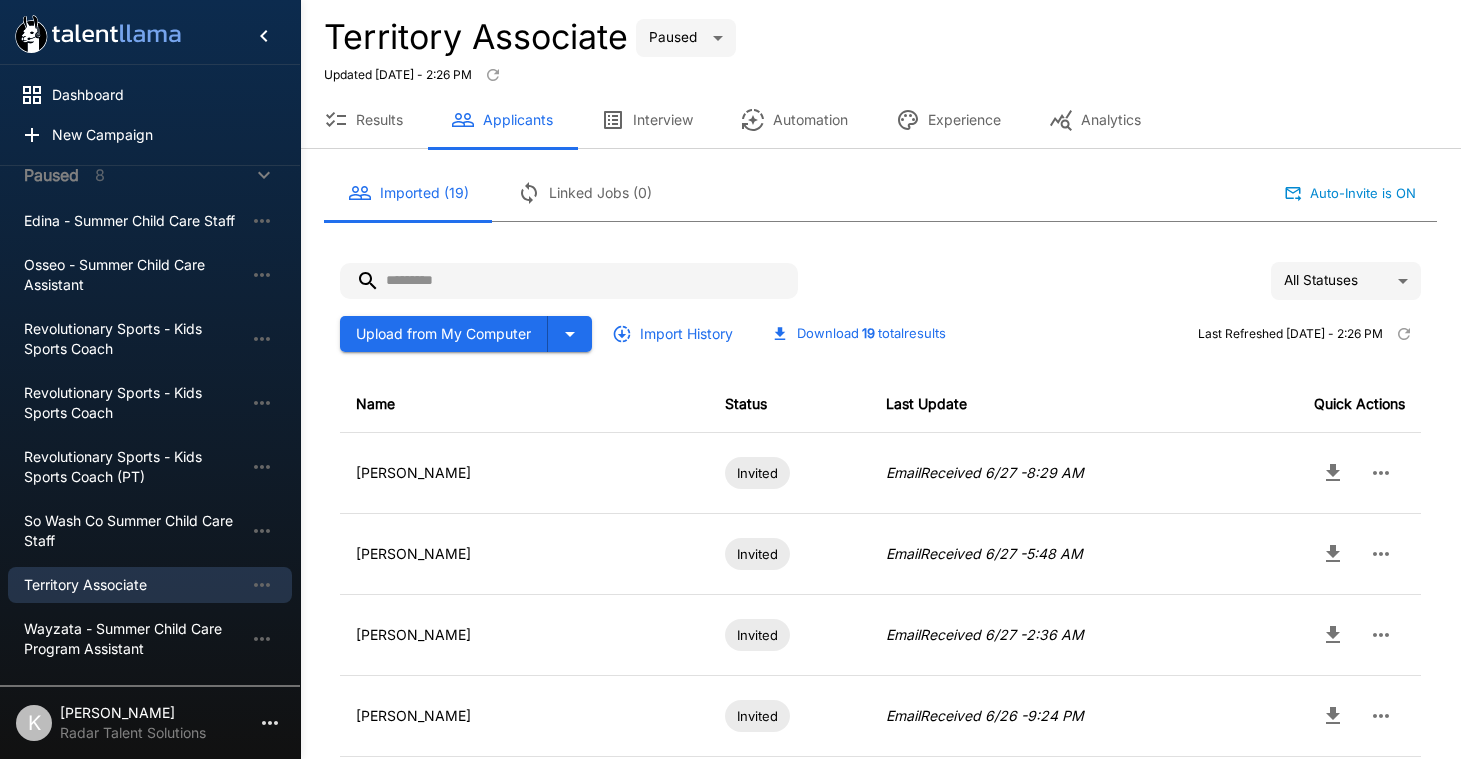 click on "All Statuses ** Upload from My Computer Import History Download   19   total  results Last Refreshed [DATE] - 2:26 PM Name Status Last Update Quick Actions [PERSON_NAME] Invited Email  Received   [DATE]  8:29 AM [PERSON_NAME] Invited Email  Received   [DATE]  5:48 AM [PERSON_NAME] Invited Email  Received   [DATE]  2:36 AM [PERSON_NAME] Invited Email  Received   [DATE]  9:24 PM [PERSON_NAME] Complete Interview completed   [DATE]  5:50 PM [PERSON_NAME] Invited Email  Received   [DATE]  3:27 PM [PERSON_NAME] Complete Interview completed   [DATE]  2:26 PM [PERSON_NAME] [PERSON_NAME] Invited Email  Received   [DATE]  2:02 PM [PERSON_NAME] Invited Email  Received   [DATE]  12:06 PM [PERSON_NAME] Invited Email  Received   [DATE]  9:39 AM Rows per page: 10 ** 1–10 of 19" at bounding box center (872, 778) 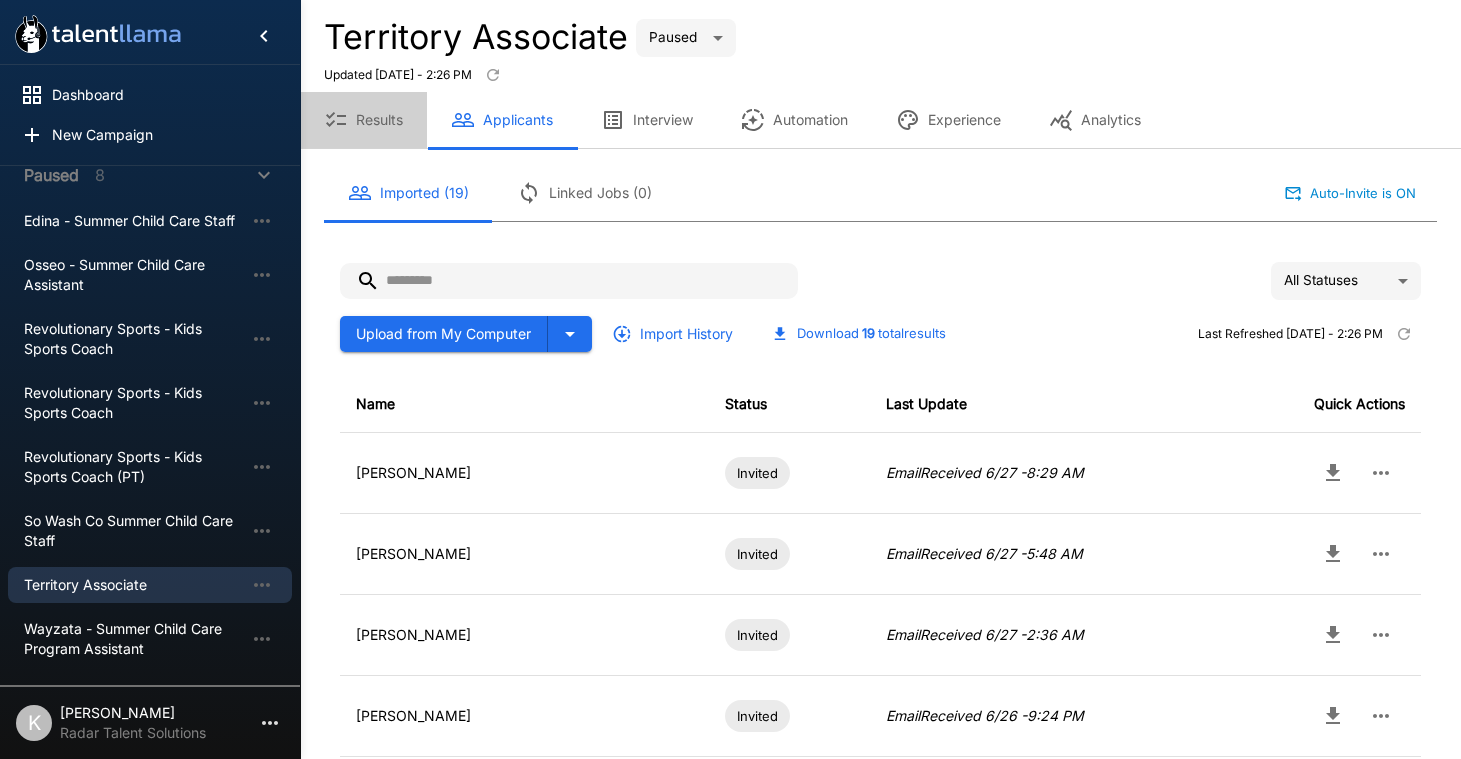 click on "Results" at bounding box center (363, 120) 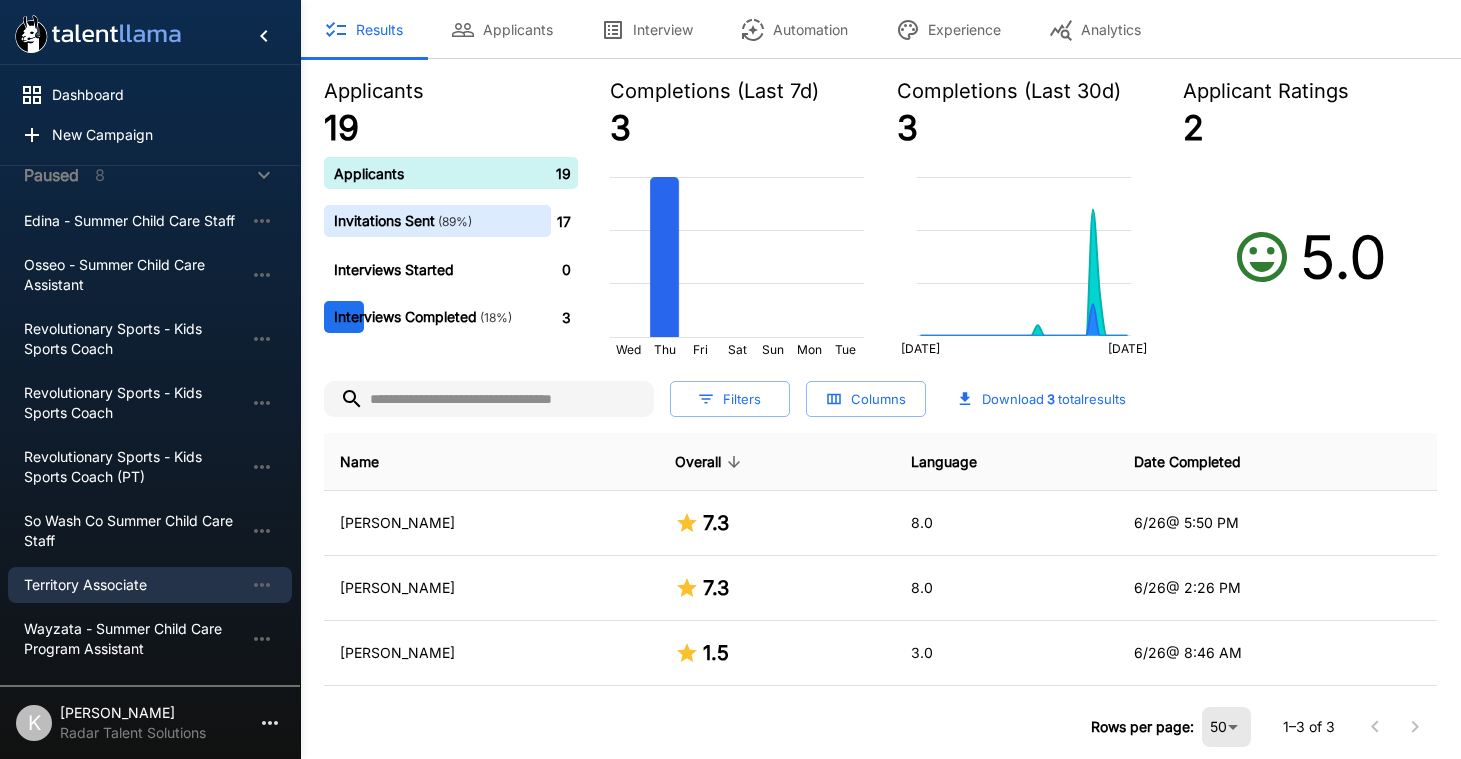 scroll, scrollTop: 92, scrollLeft: 0, axis: vertical 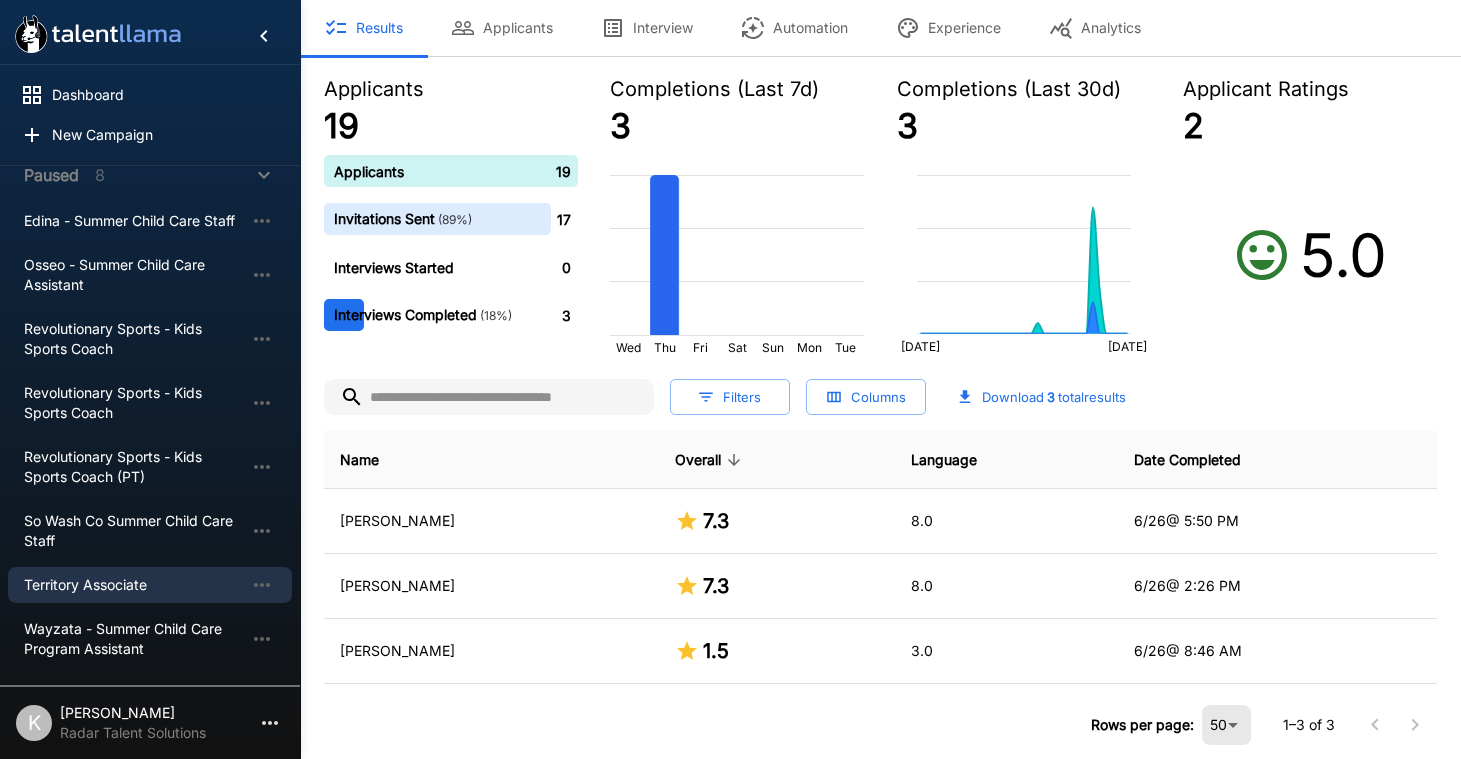 click on "Date Completed" at bounding box center [1277, 460] 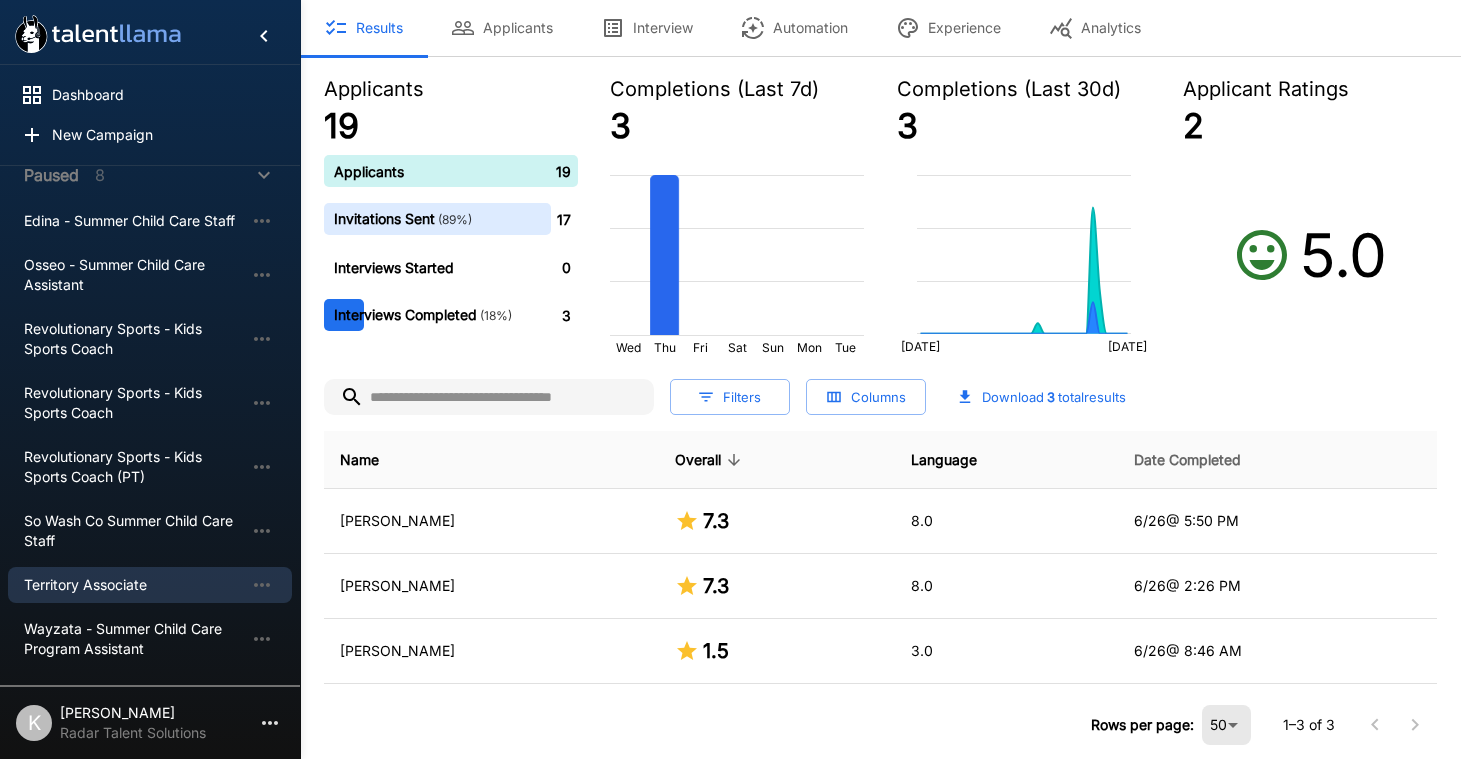 click on "Date Completed" at bounding box center (1187, 460) 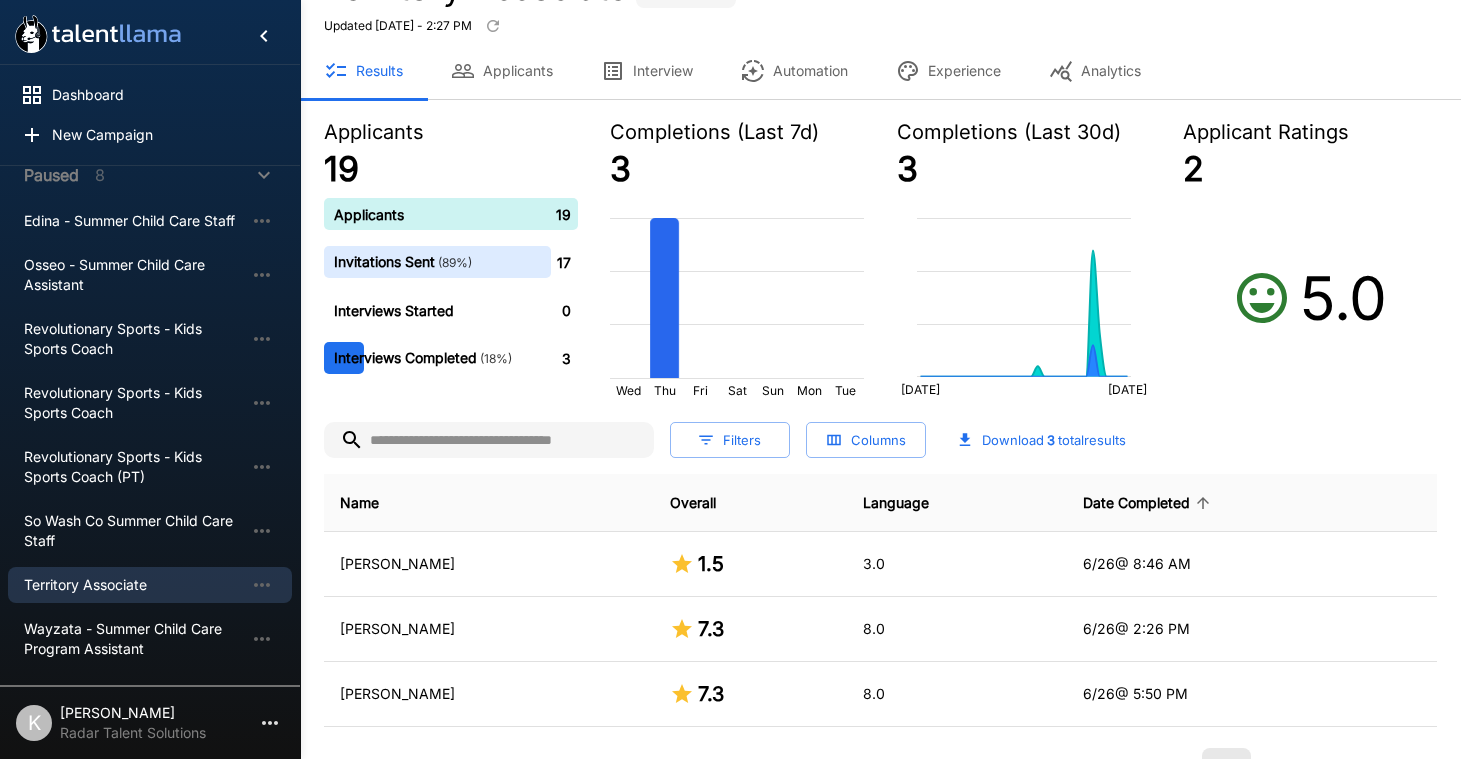 scroll, scrollTop: 0, scrollLeft: 0, axis: both 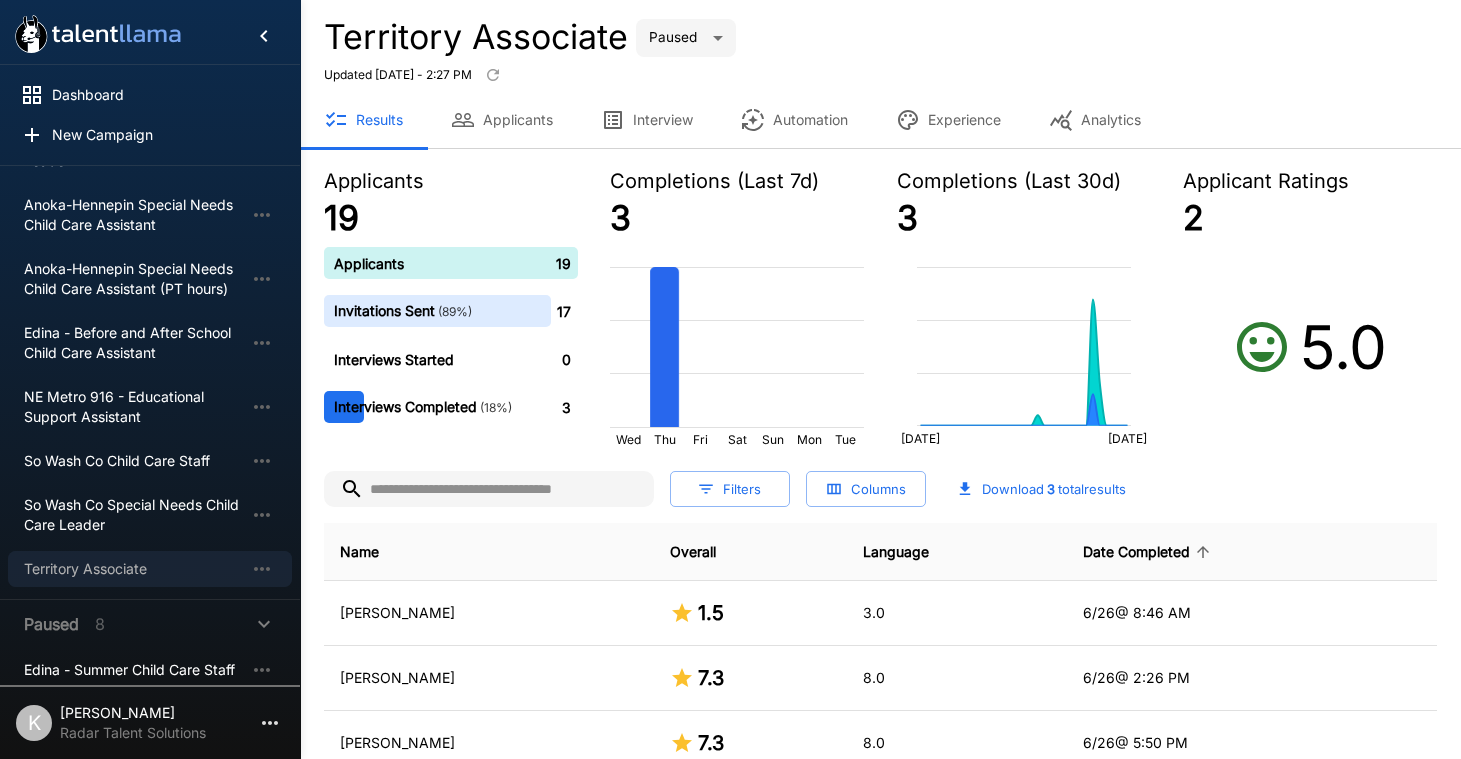 click on "Territory Associate" at bounding box center [134, 569] 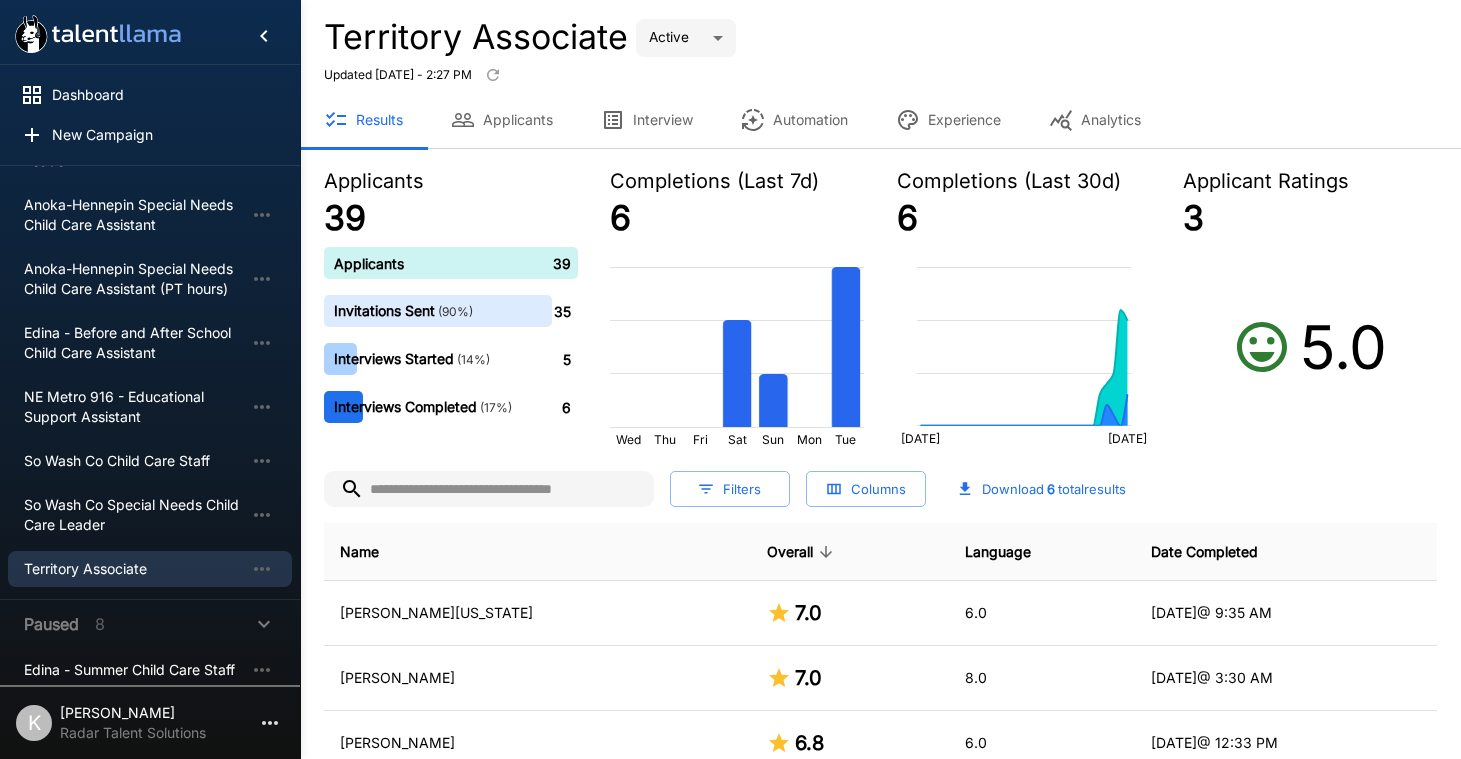 click 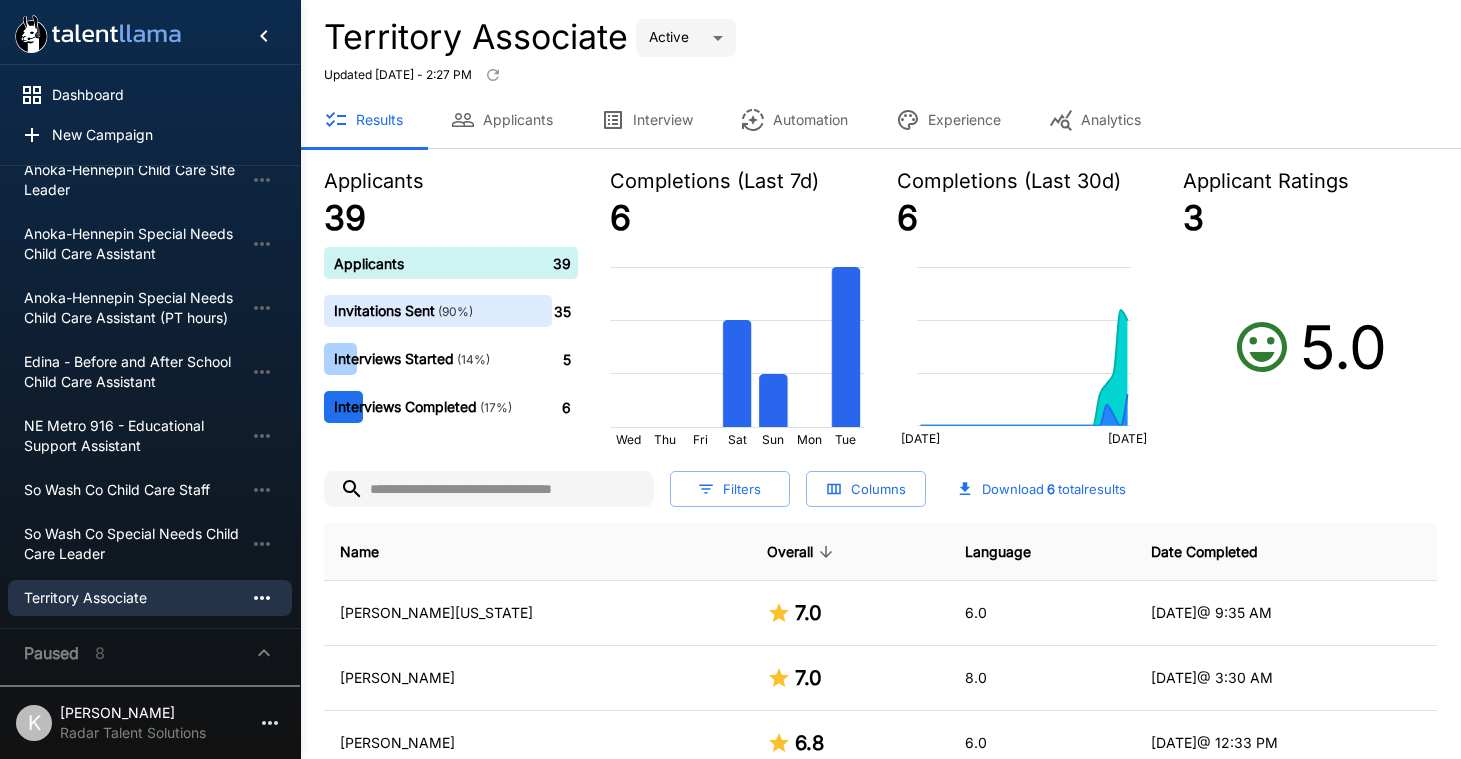 scroll, scrollTop: 188, scrollLeft: 0, axis: vertical 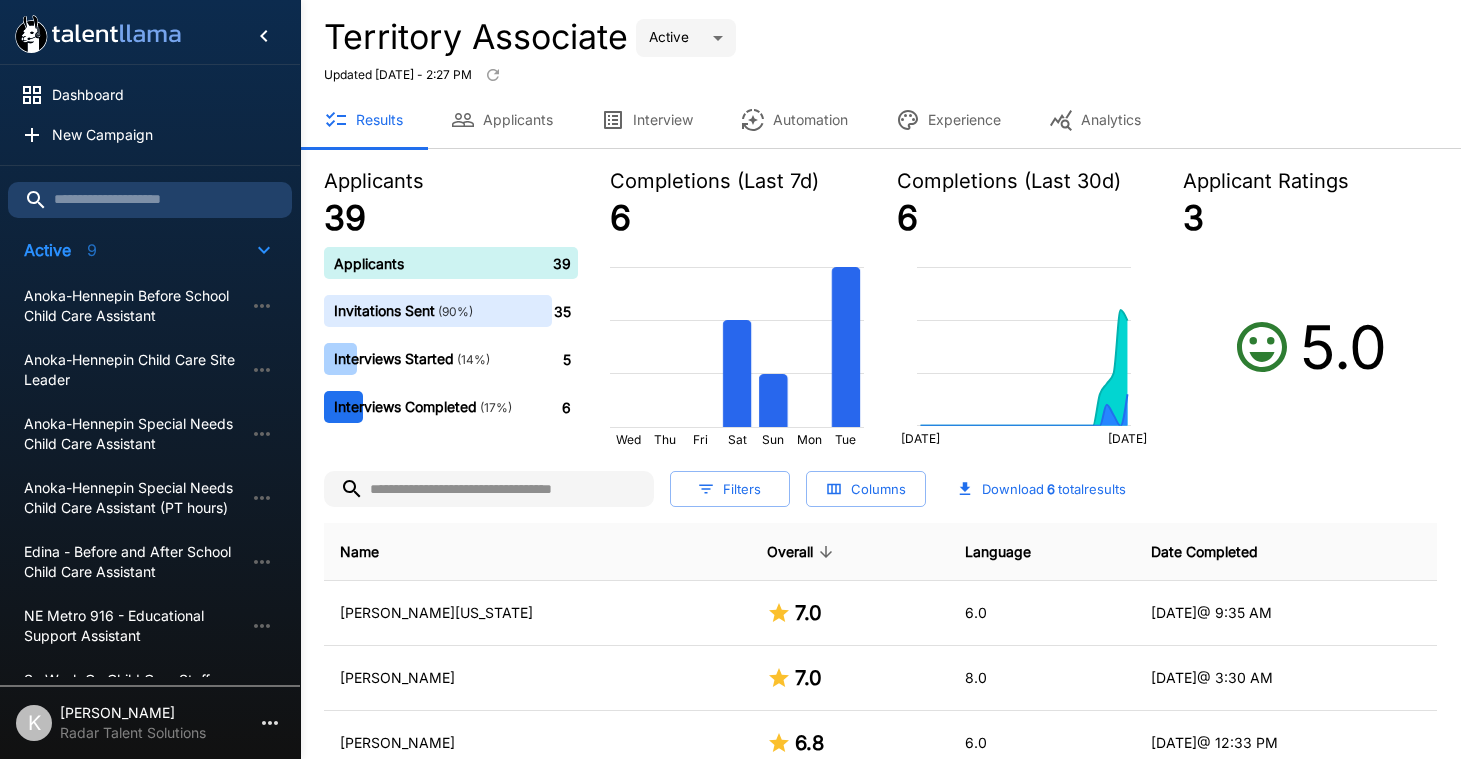 click on "Experience" at bounding box center [948, 120] 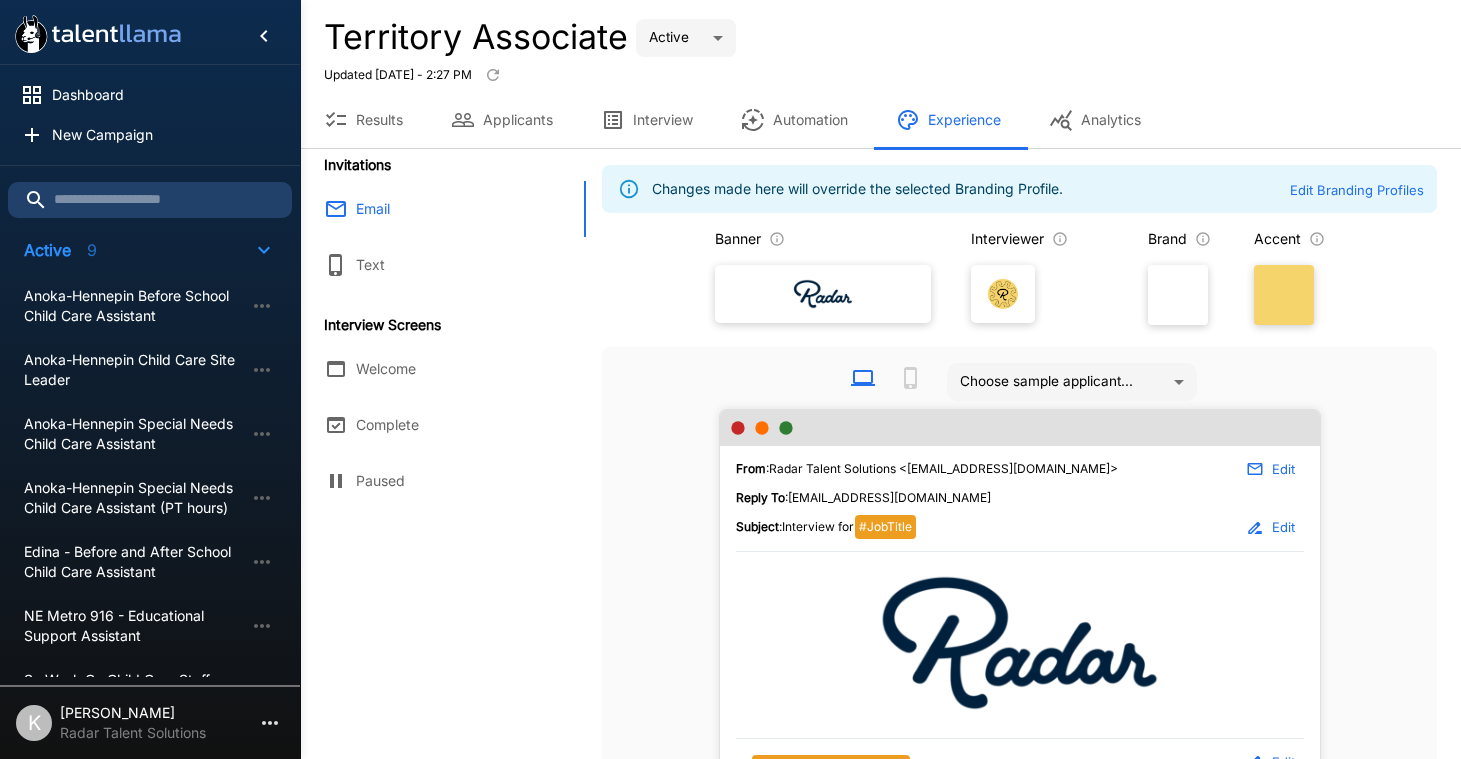 click on "Automation" at bounding box center (794, 120) 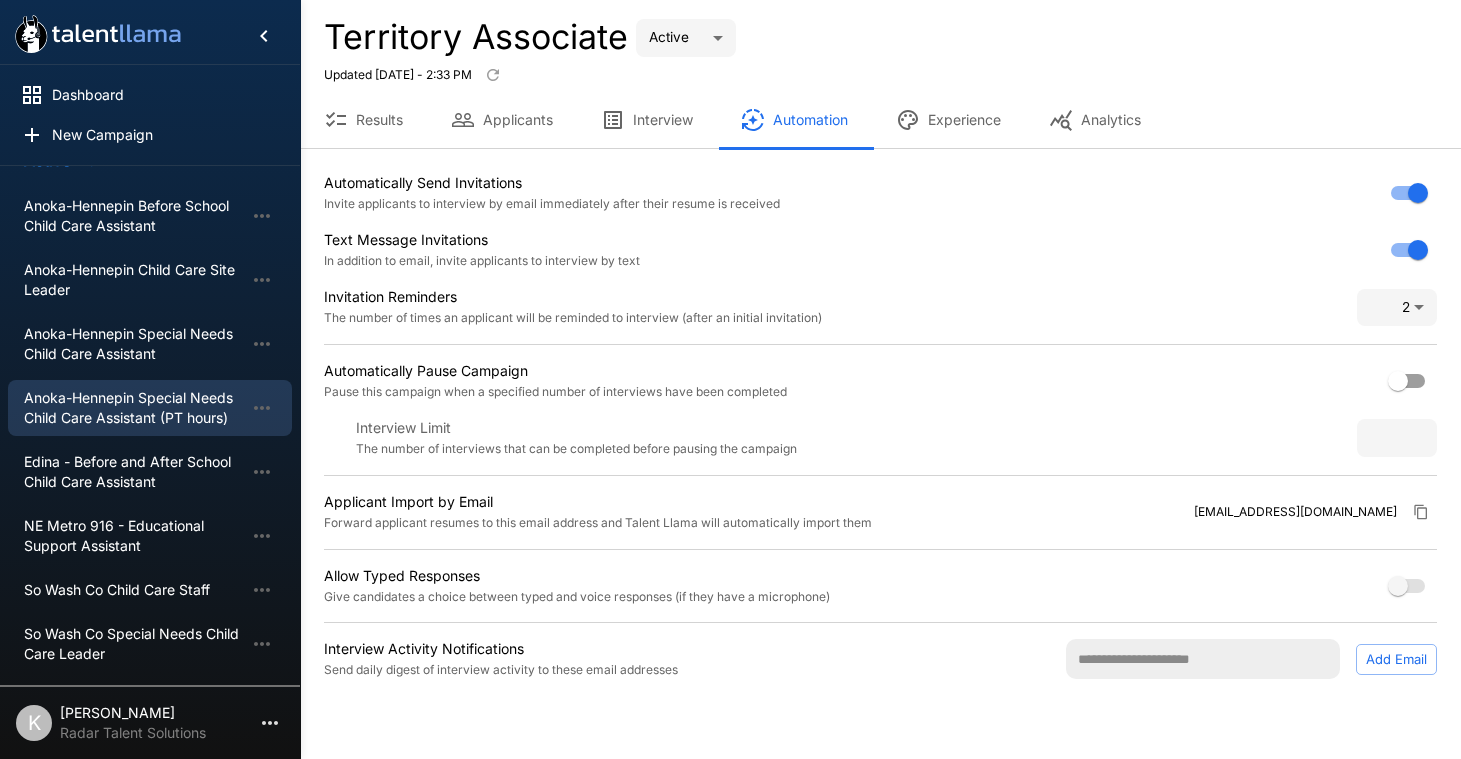 scroll, scrollTop: 188, scrollLeft: 0, axis: vertical 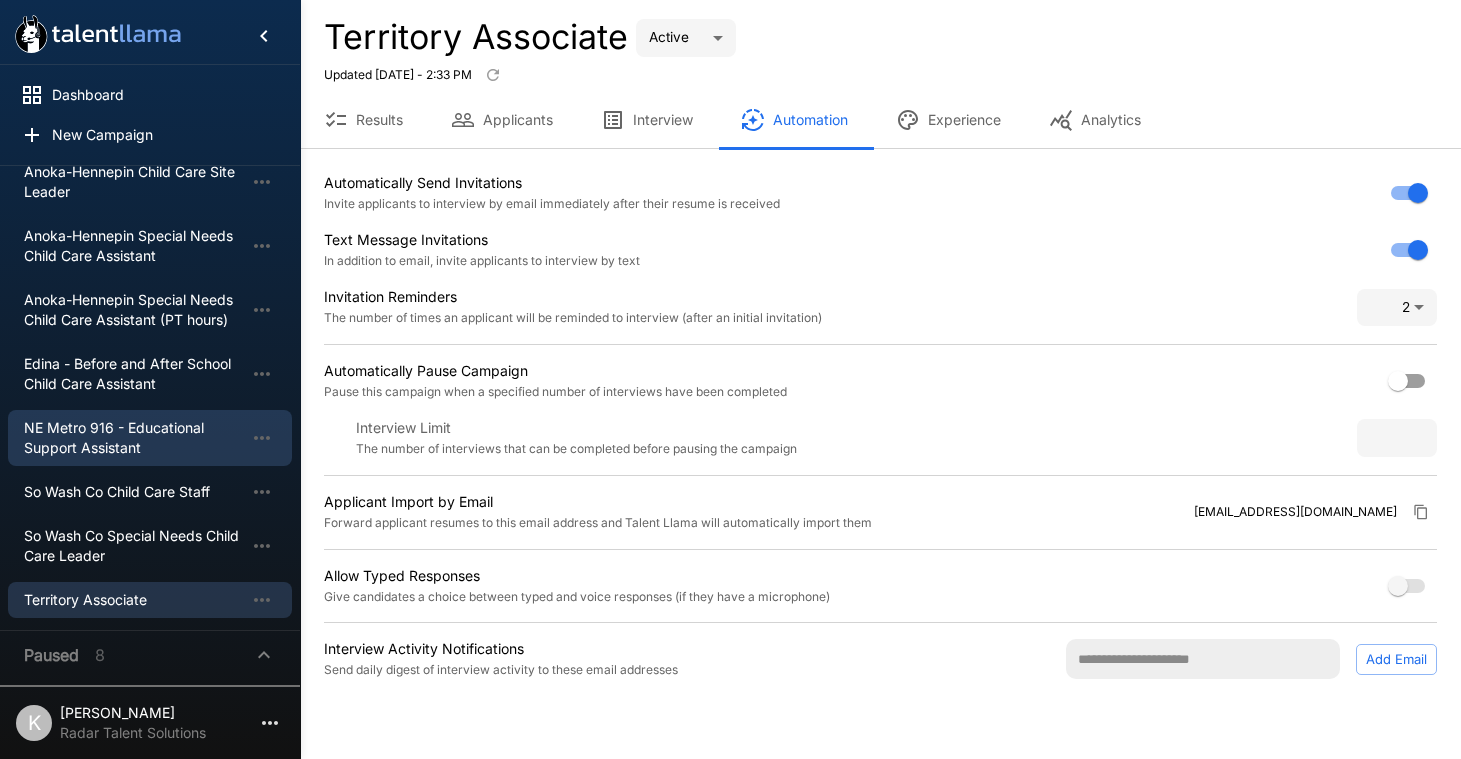 click on "NE Metro 916 - Educational Support Assistant" at bounding box center [134, 438] 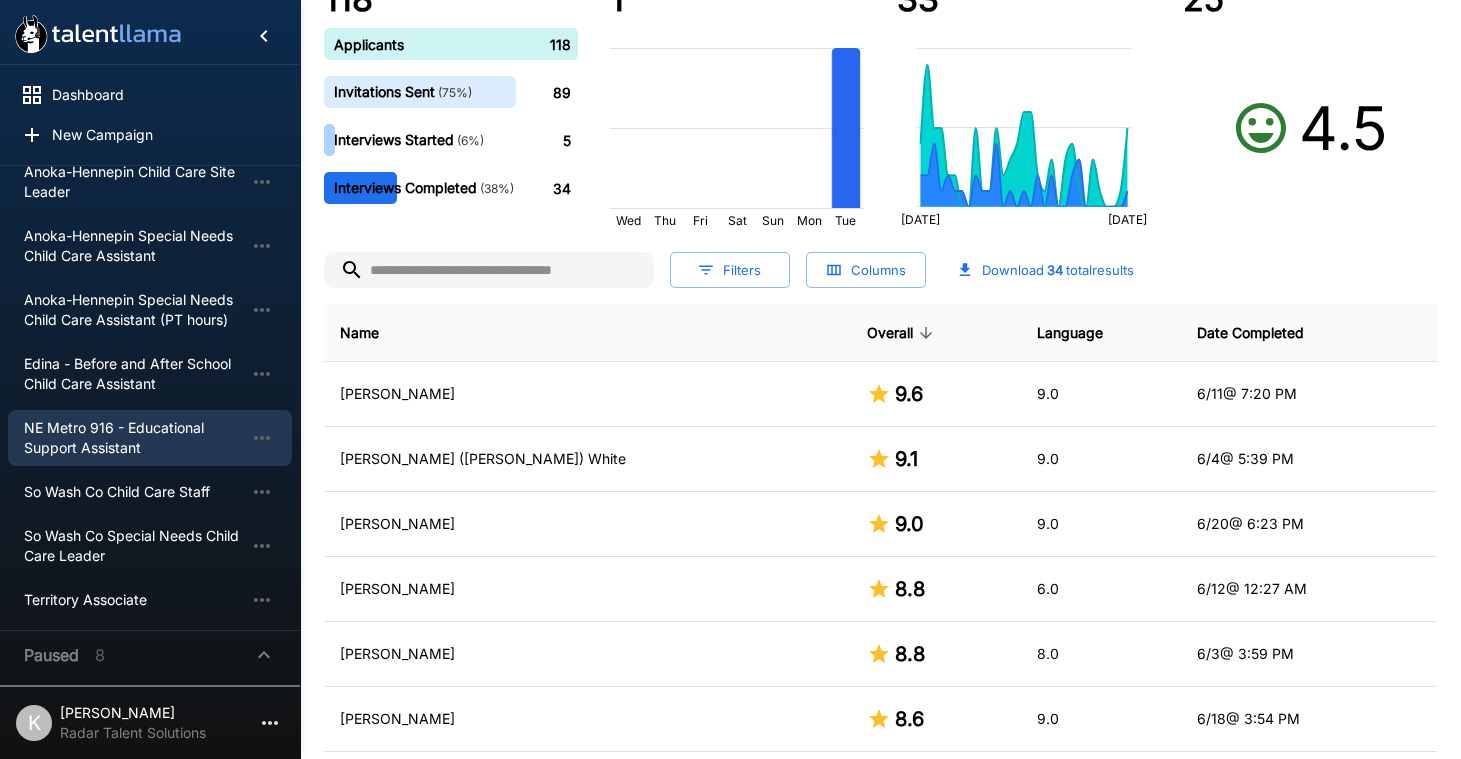 scroll, scrollTop: 0, scrollLeft: 0, axis: both 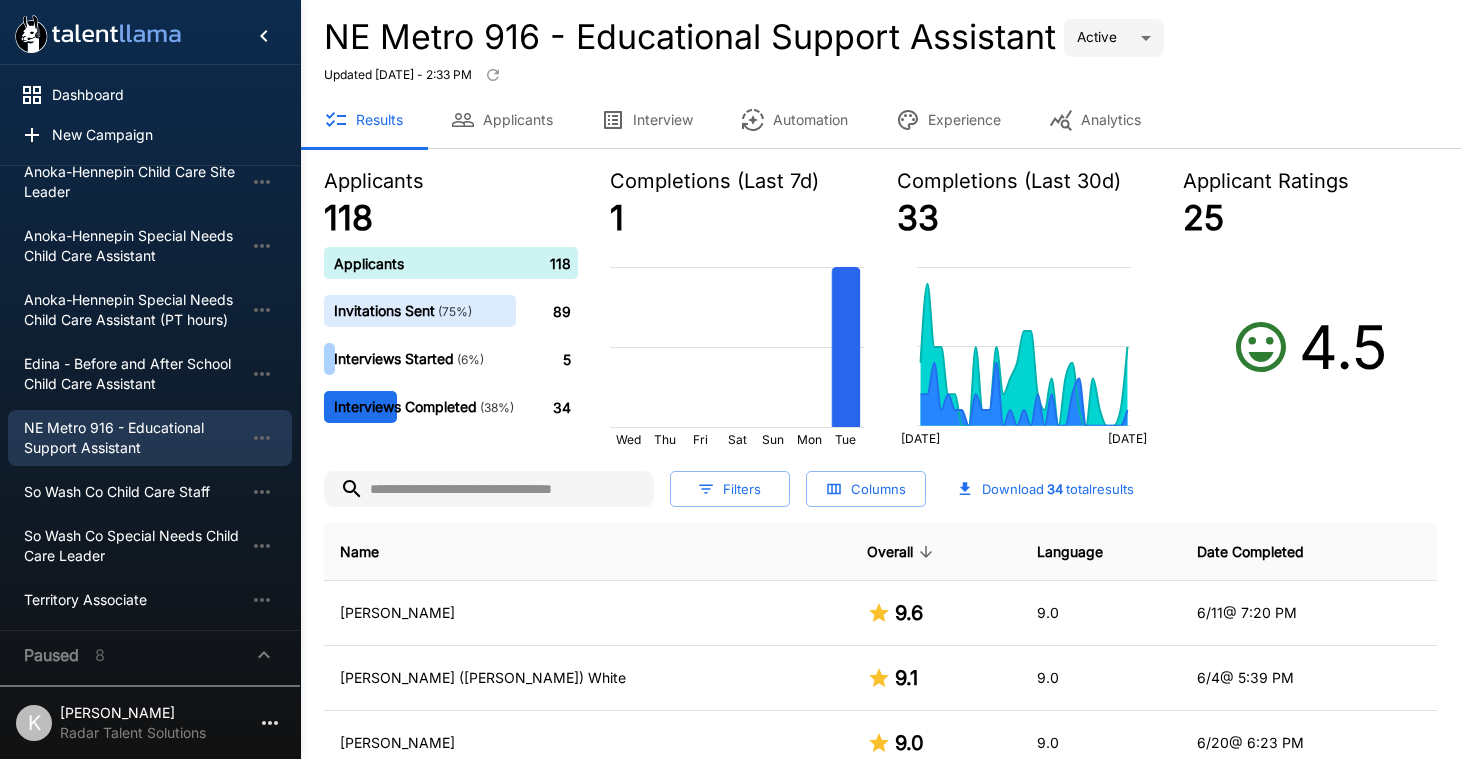 click on "Date Completed" at bounding box center (1309, 552) 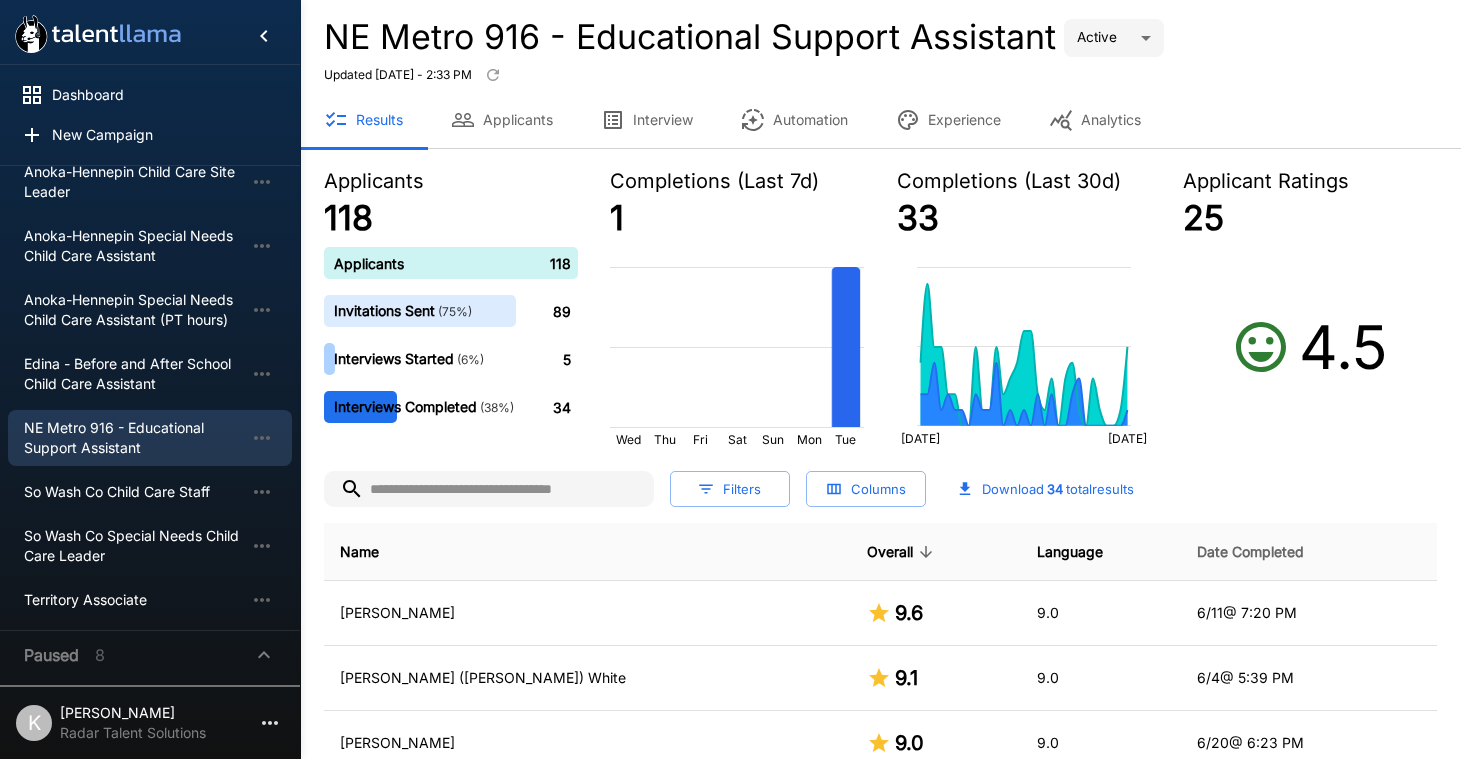 click on "Date Completed" at bounding box center (1250, 552) 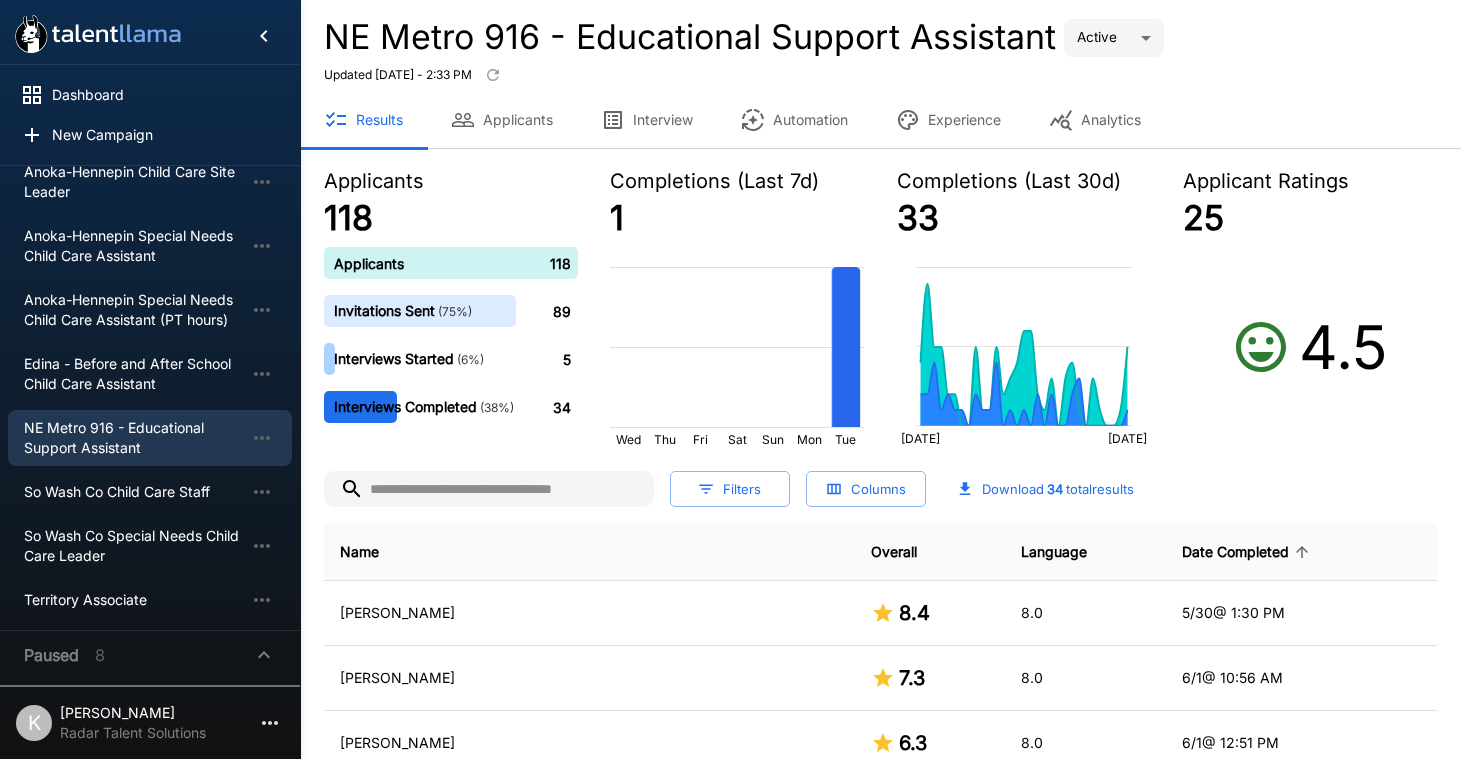 click on "Date Completed" at bounding box center (1248, 552) 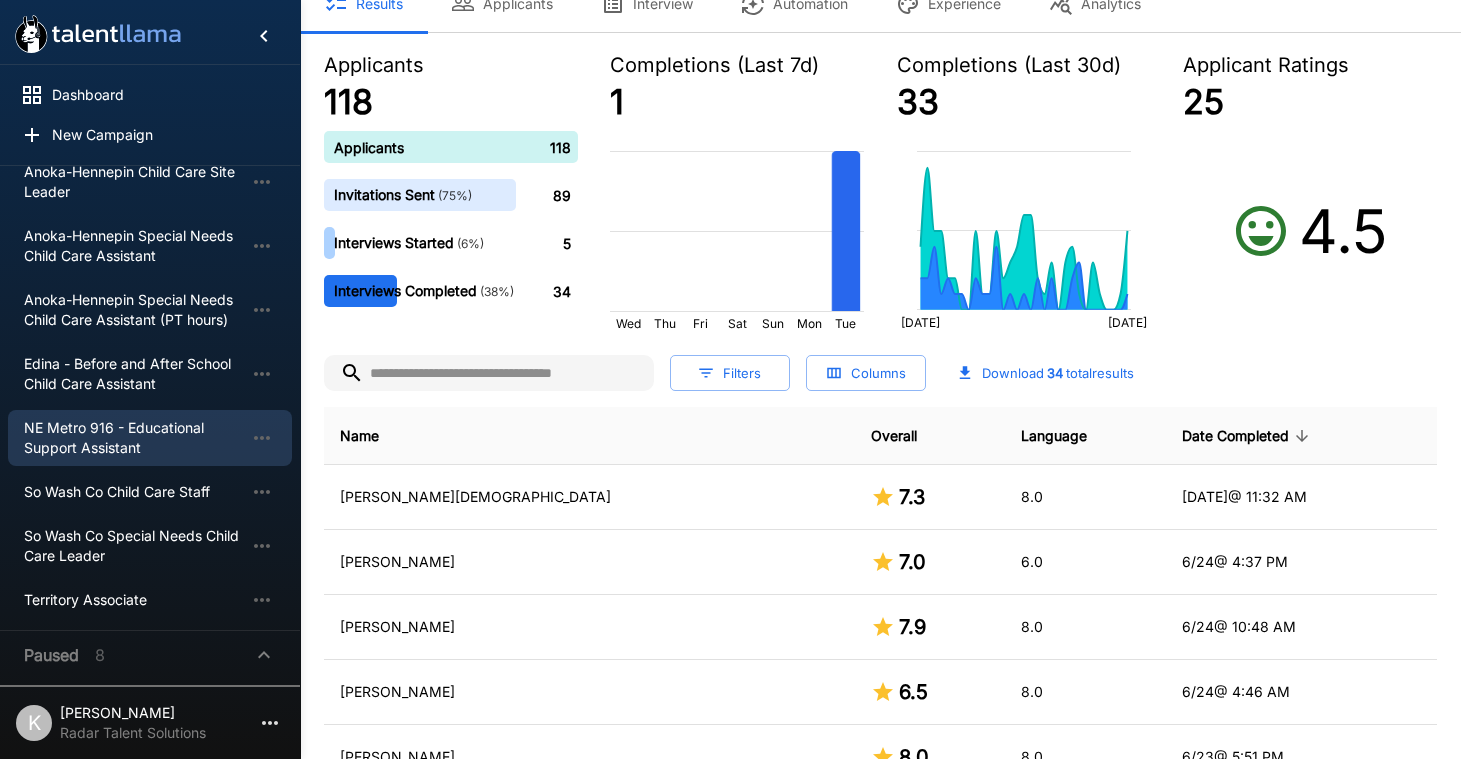 scroll, scrollTop: 139, scrollLeft: 0, axis: vertical 